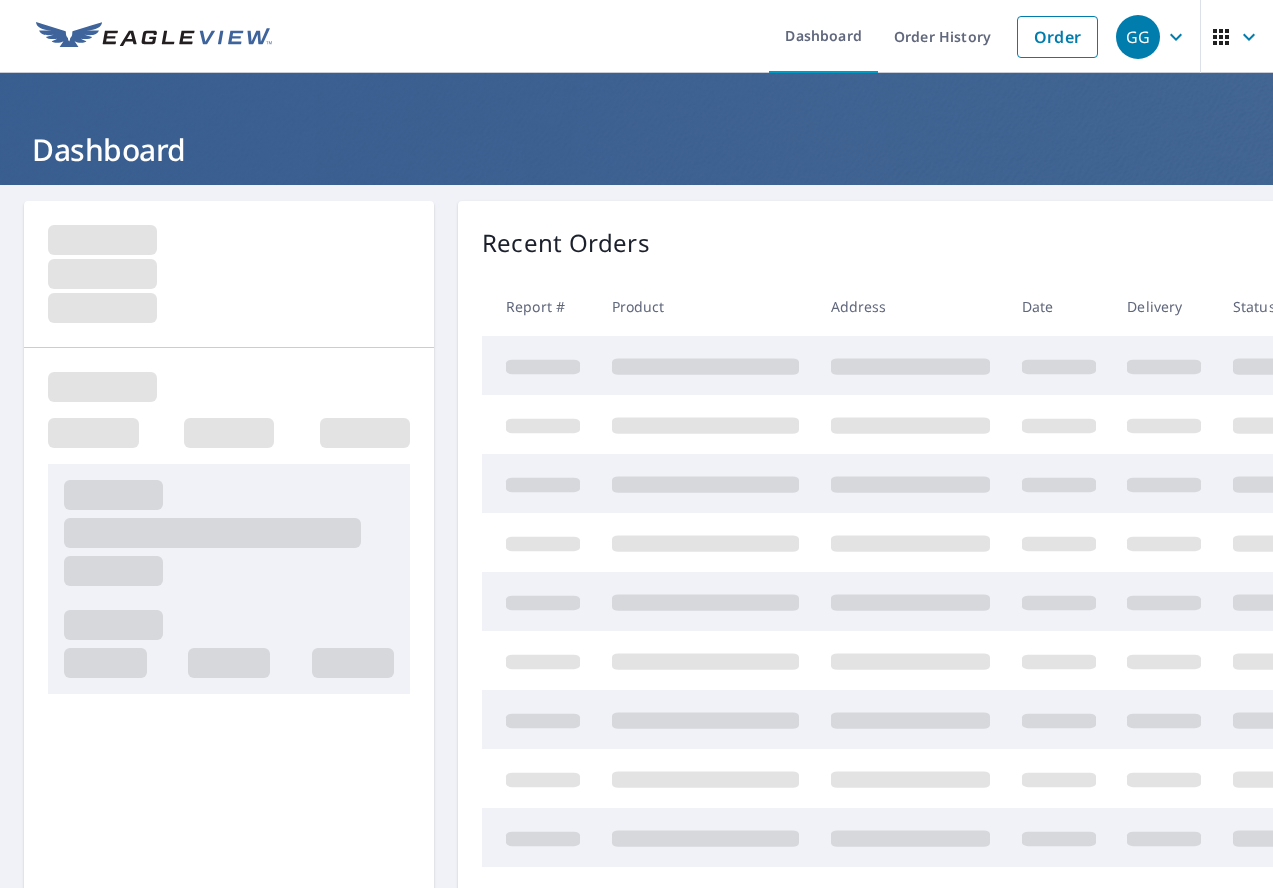 scroll, scrollTop: 0, scrollLeft: 0, axis: both 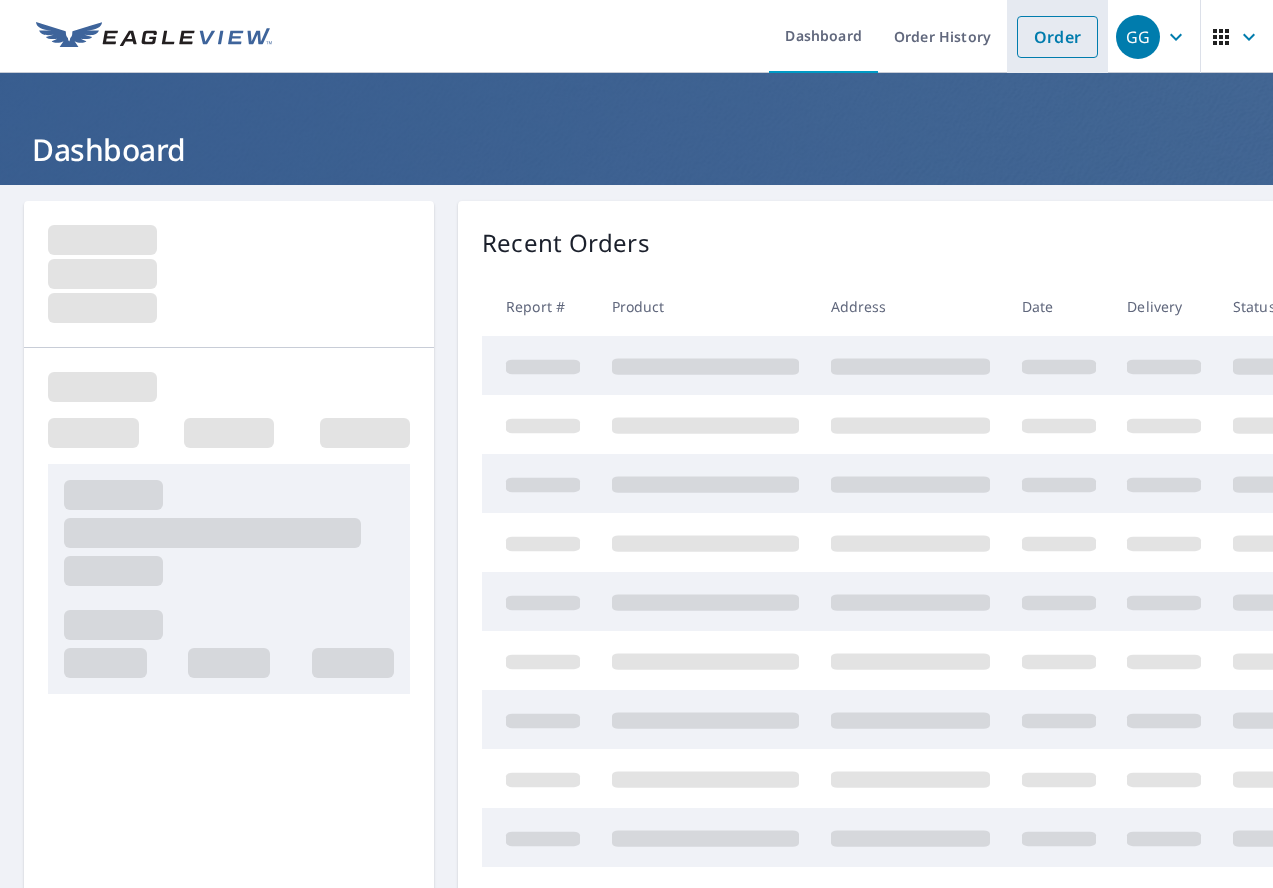 click on "Order" at bounding box center [1057, 37] 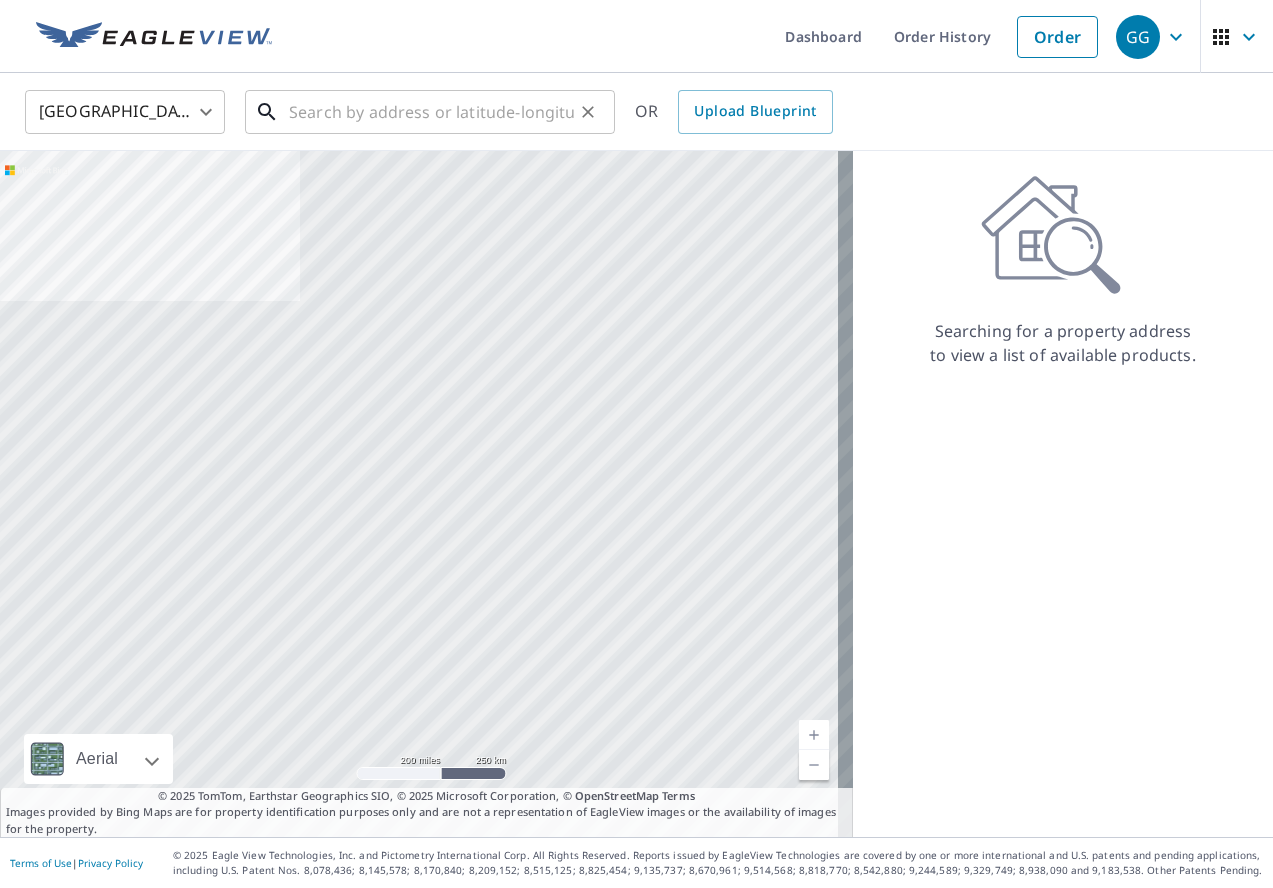 click at bounding box center (431, 112) 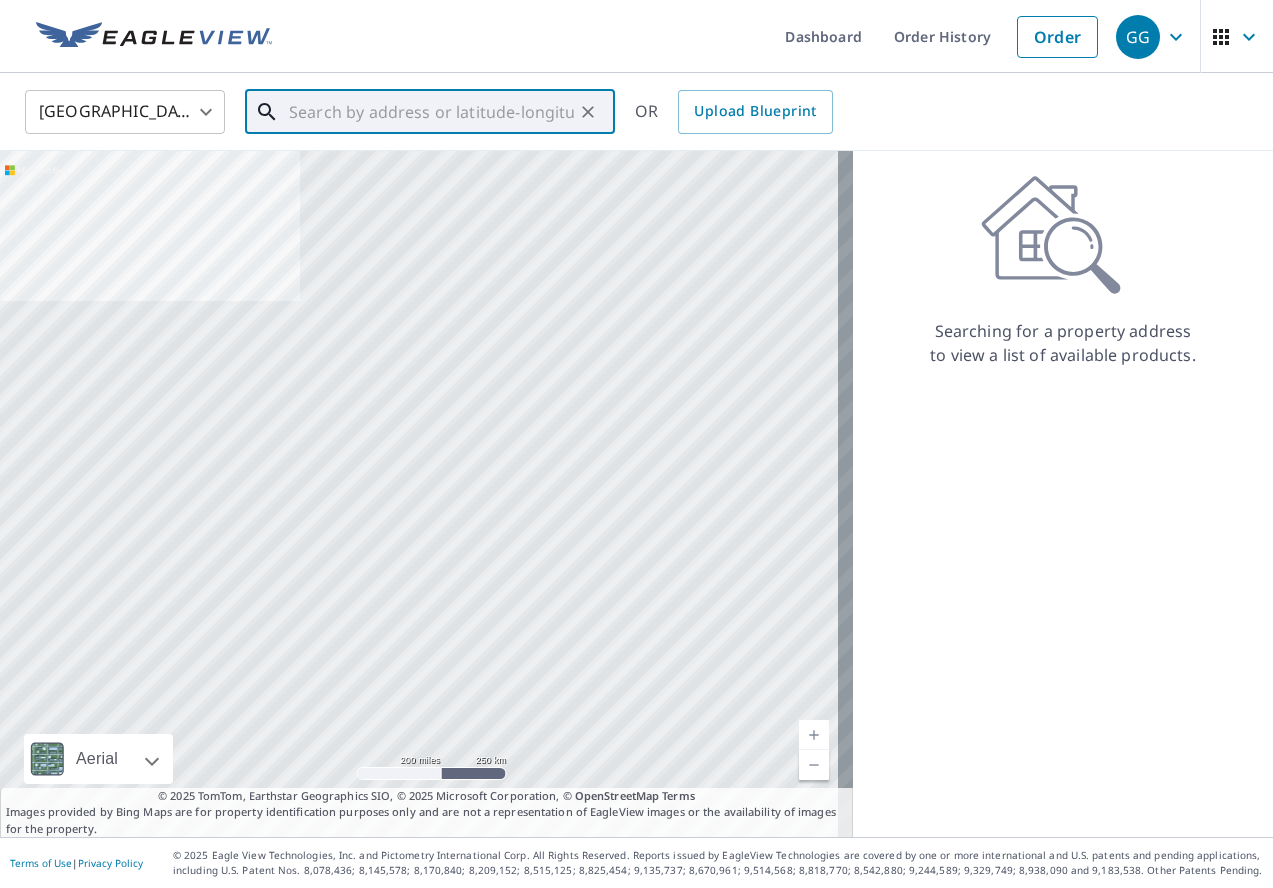 paste on "[STREET_ADDRESS][PERSON_NAME]" 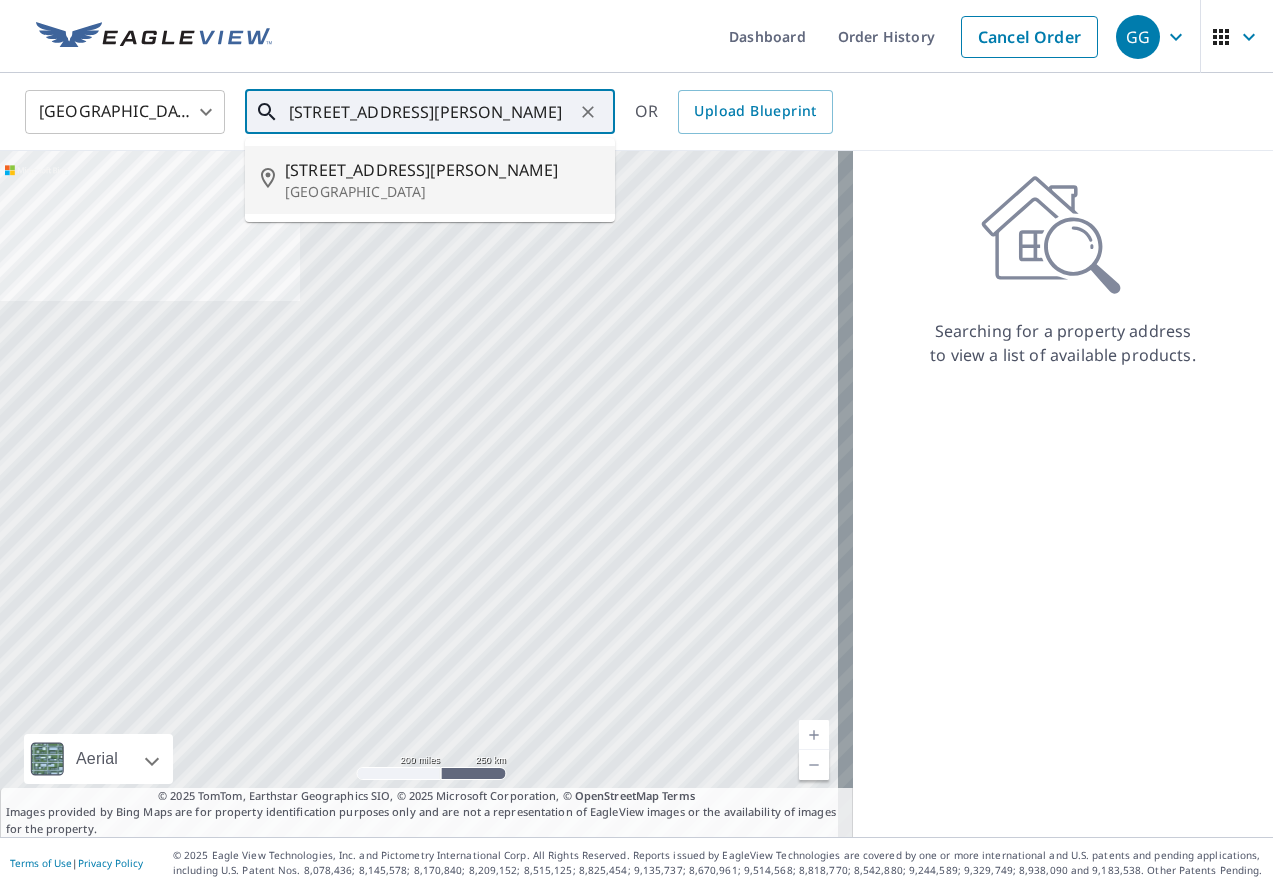 click on "[GEOGRAPHIC_DATA]" at bounding box center [442, 192] 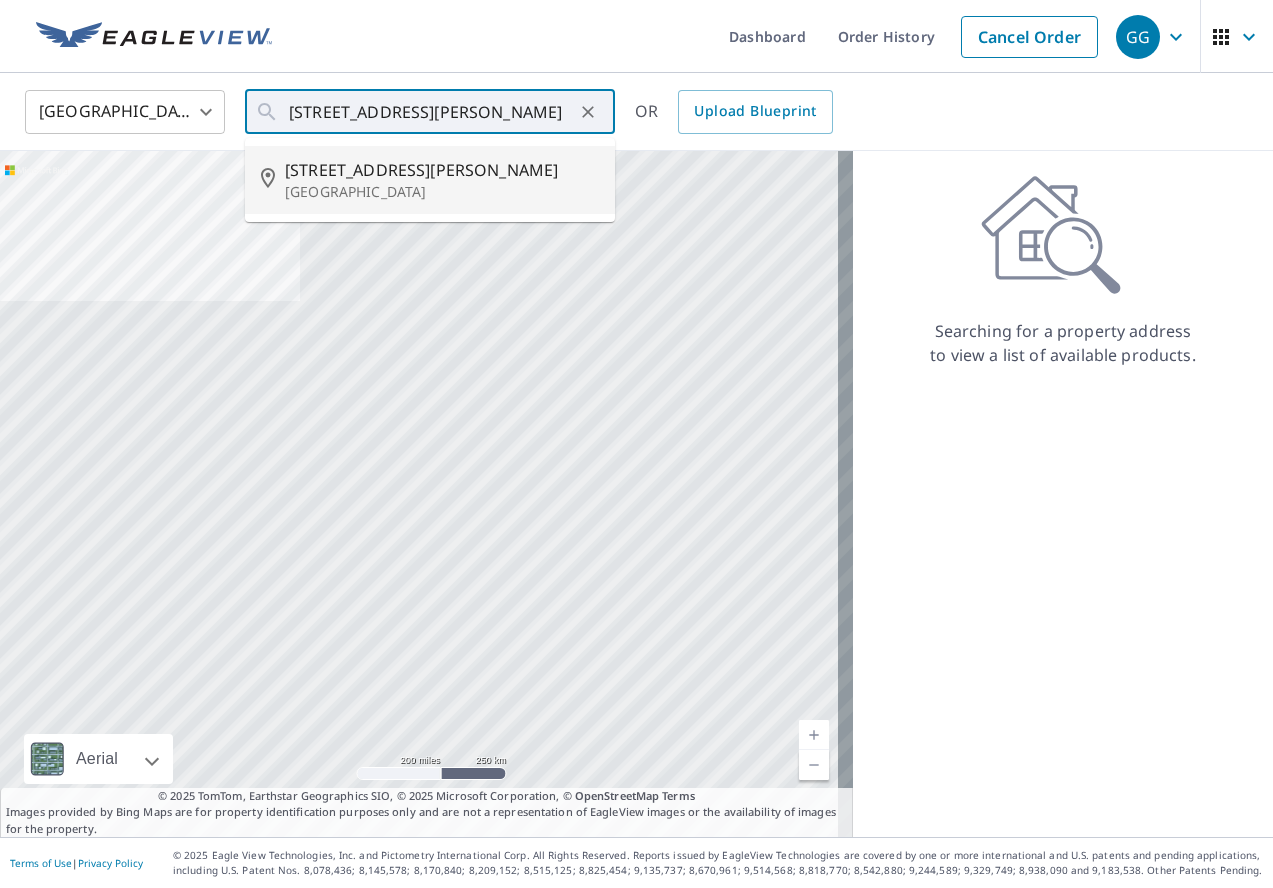 type on "[STREET_ADDRESS][PERSON_NAME]" 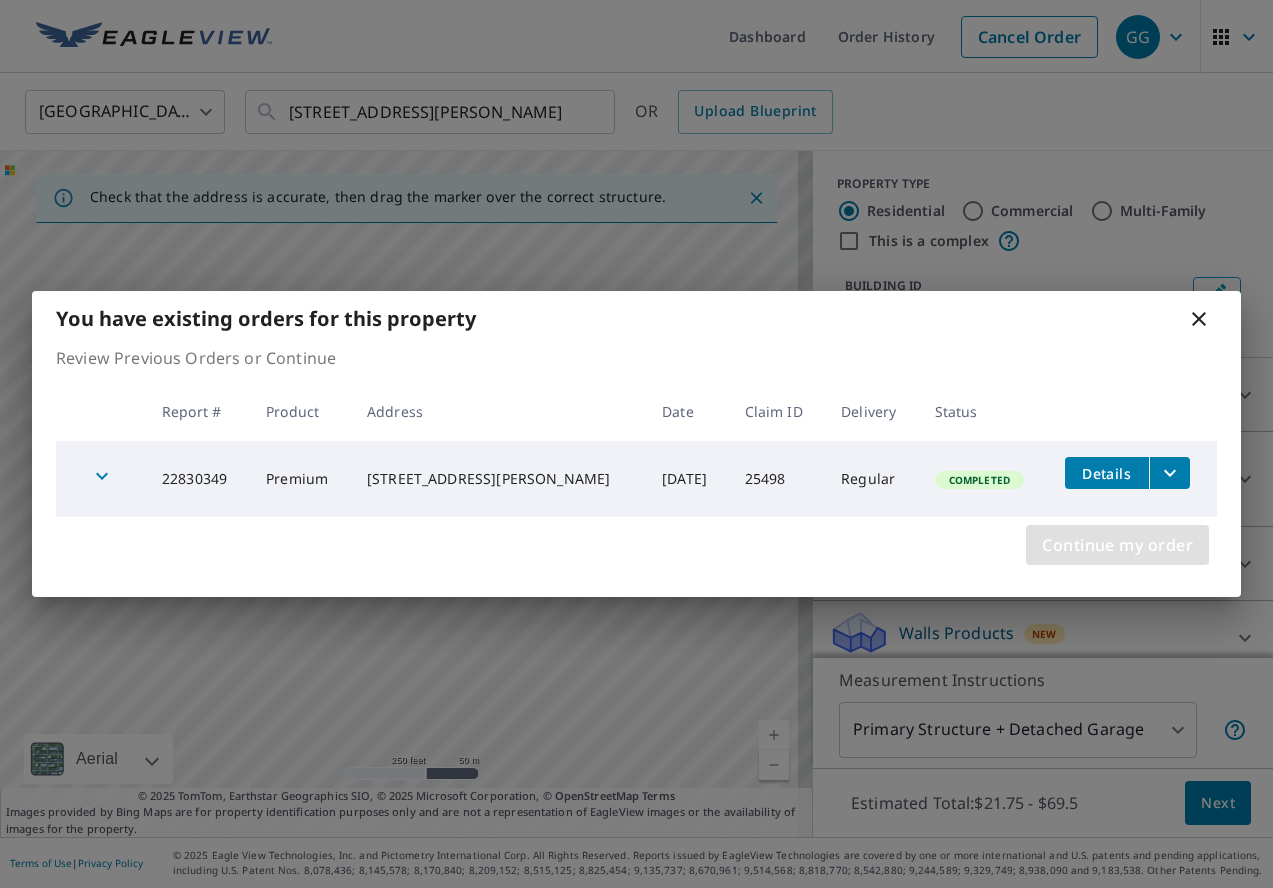 click on "Continue my order" at bounding box center [1117, 545] 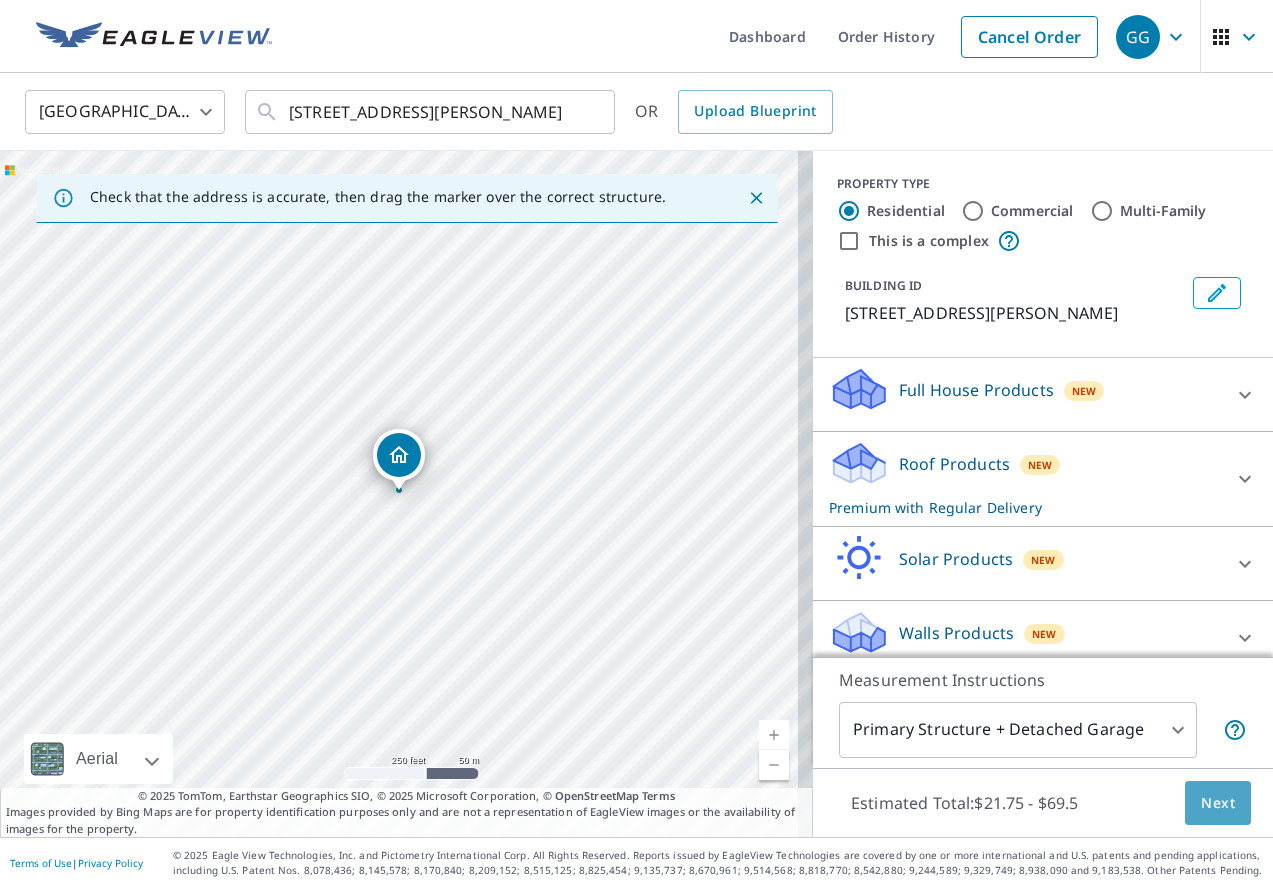 click on "Next" at bounding box center [1218, 803] 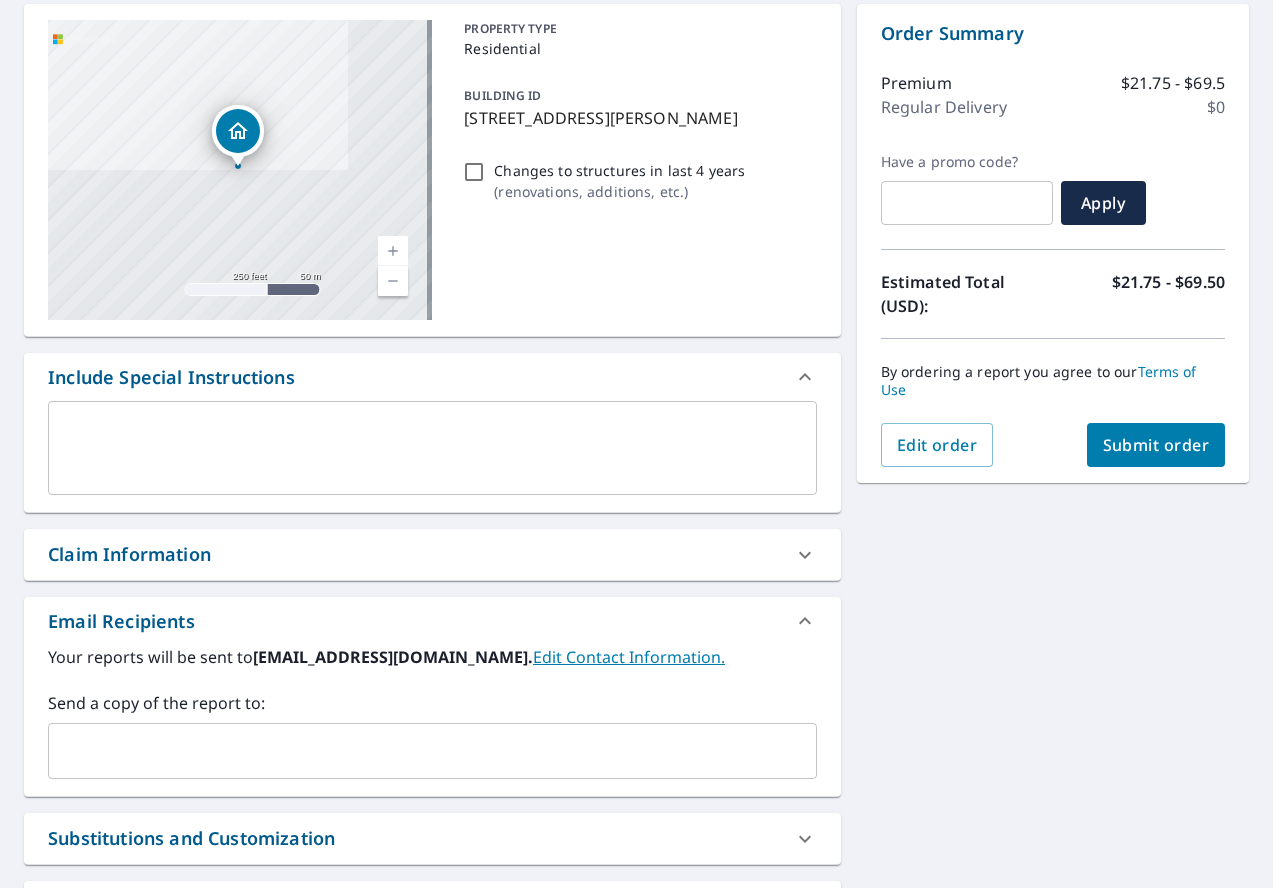 scroll, scrollTop: 200, scrollLeft: 0, axis: vertical 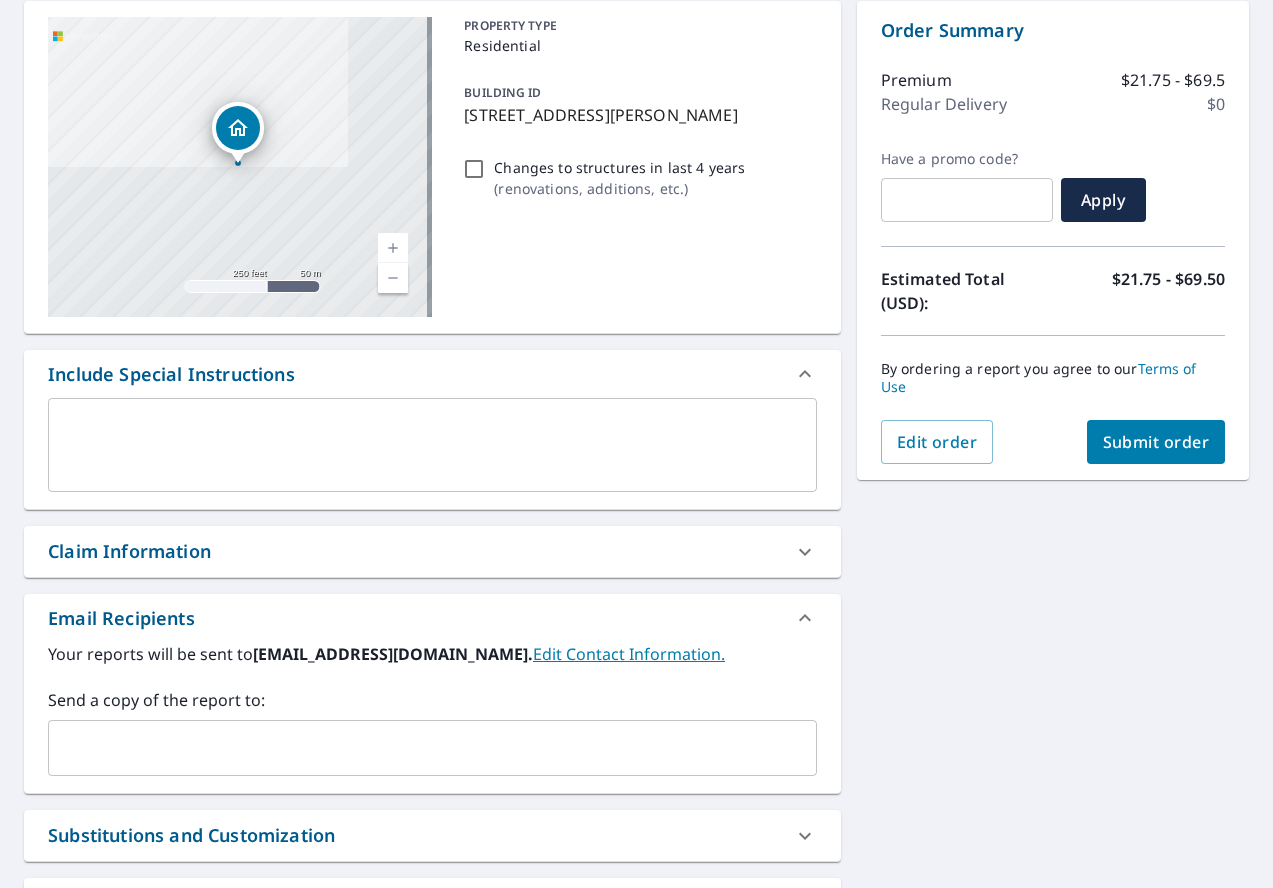 click at bounding box center [432, 445] 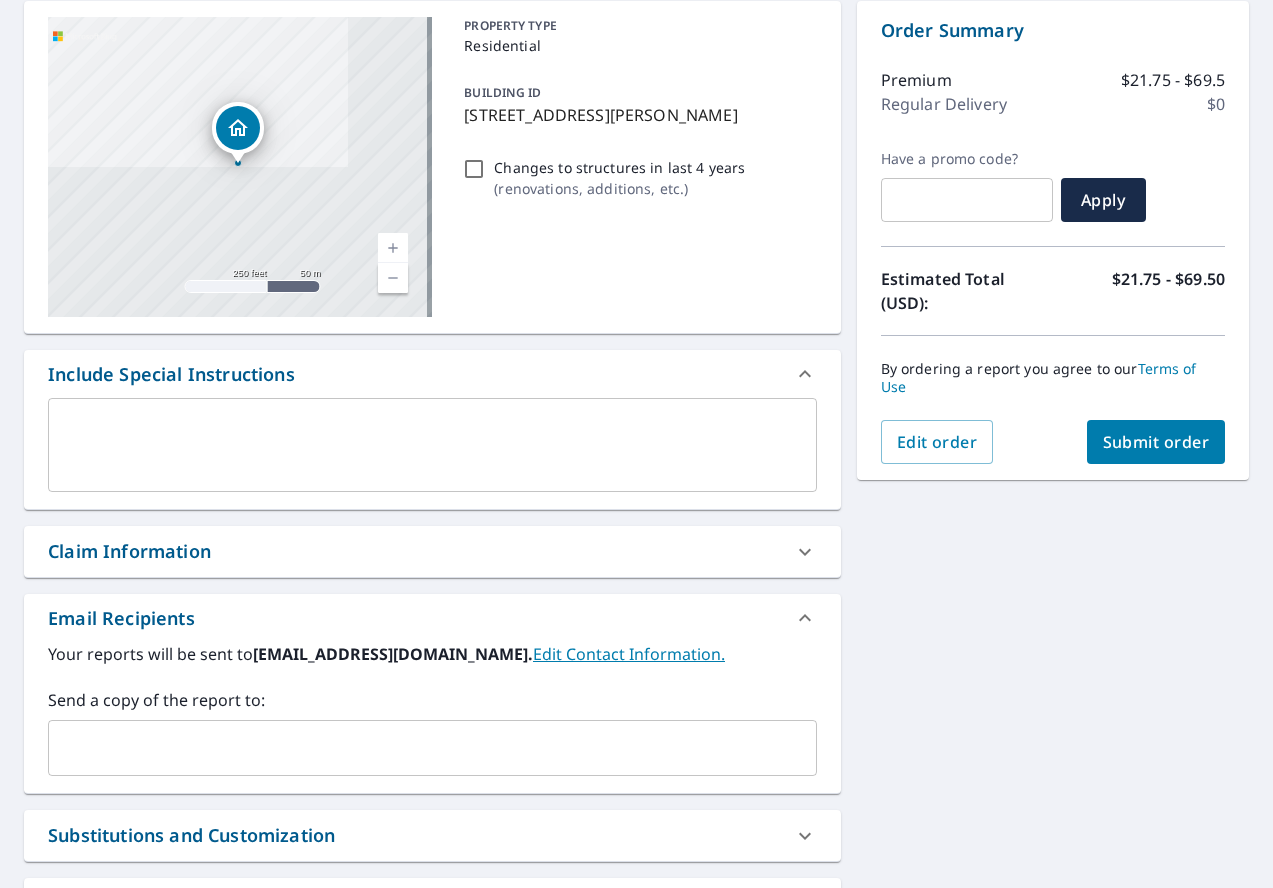 click on "Claim Information" at bounding box center [414, 551] 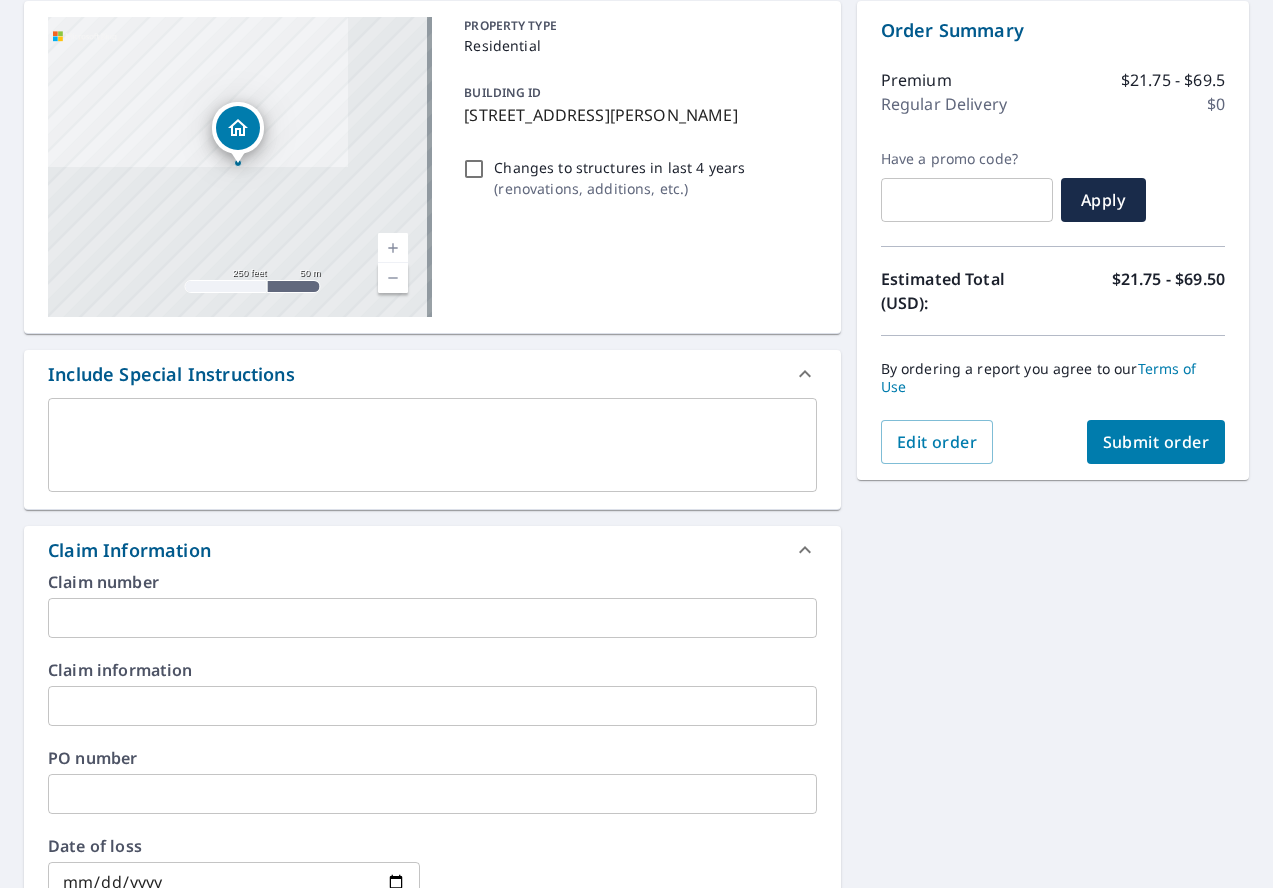 click at bounding box center (432, 618) 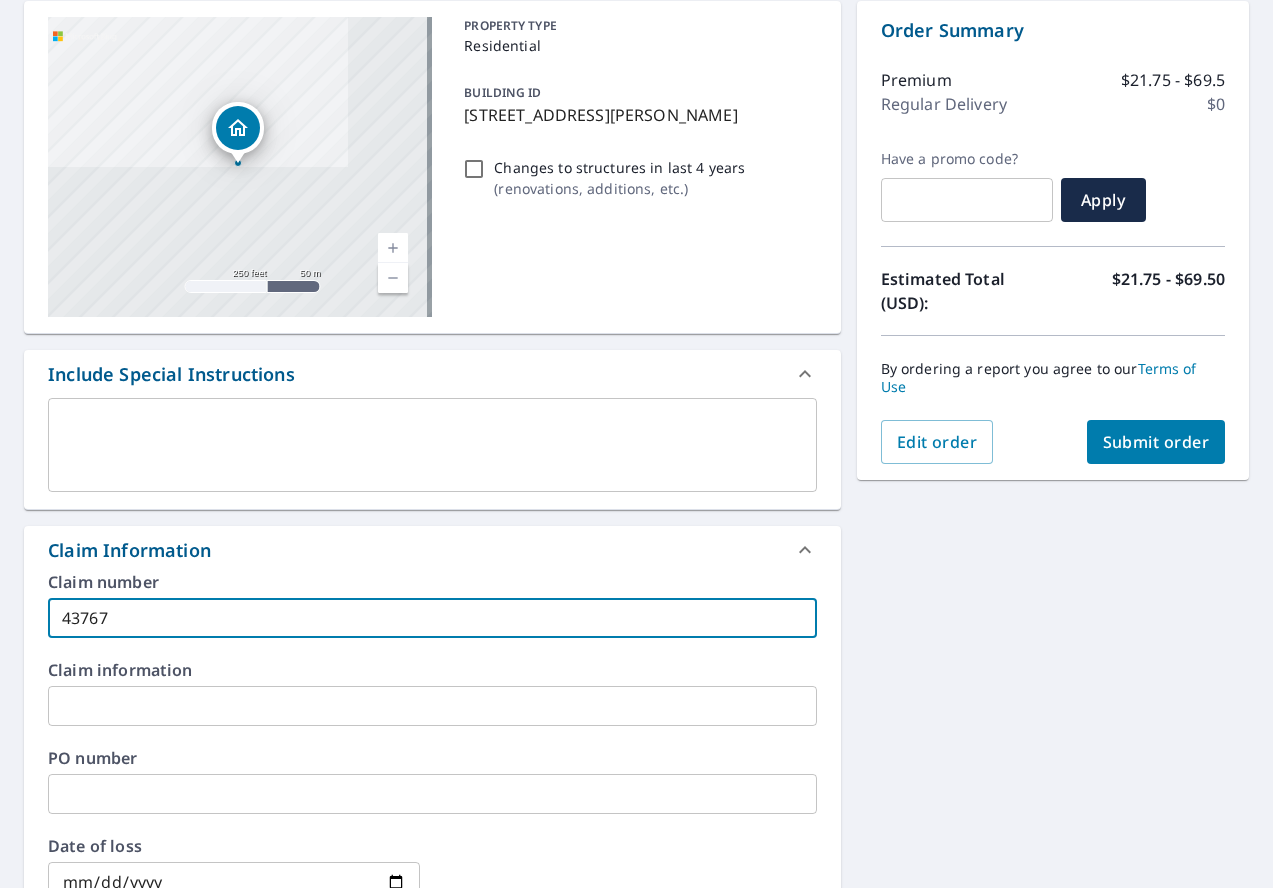 scroll, scrollTop: 700, scrollLeft: 0, axis: vertical 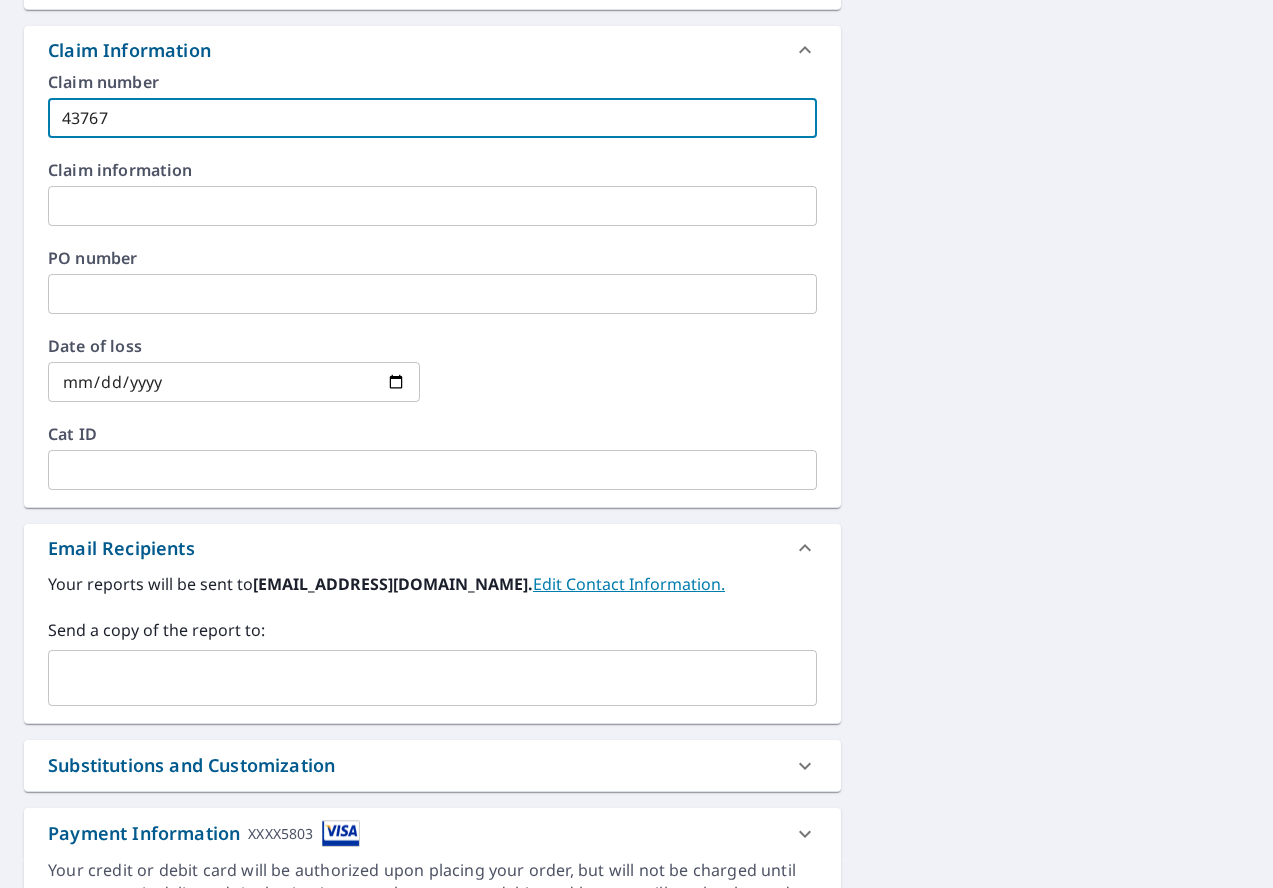 type on "43767" 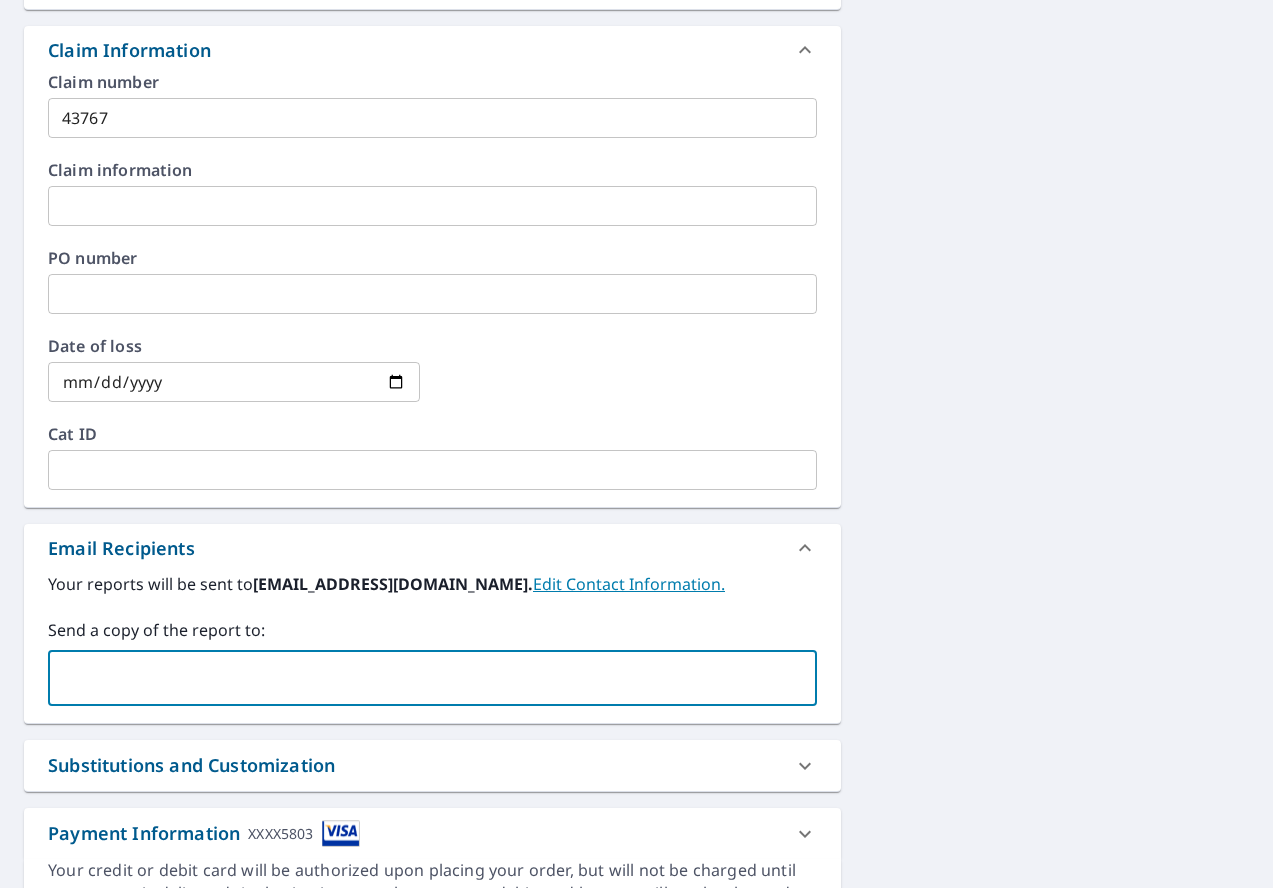 click at bounding box center [417, 678] 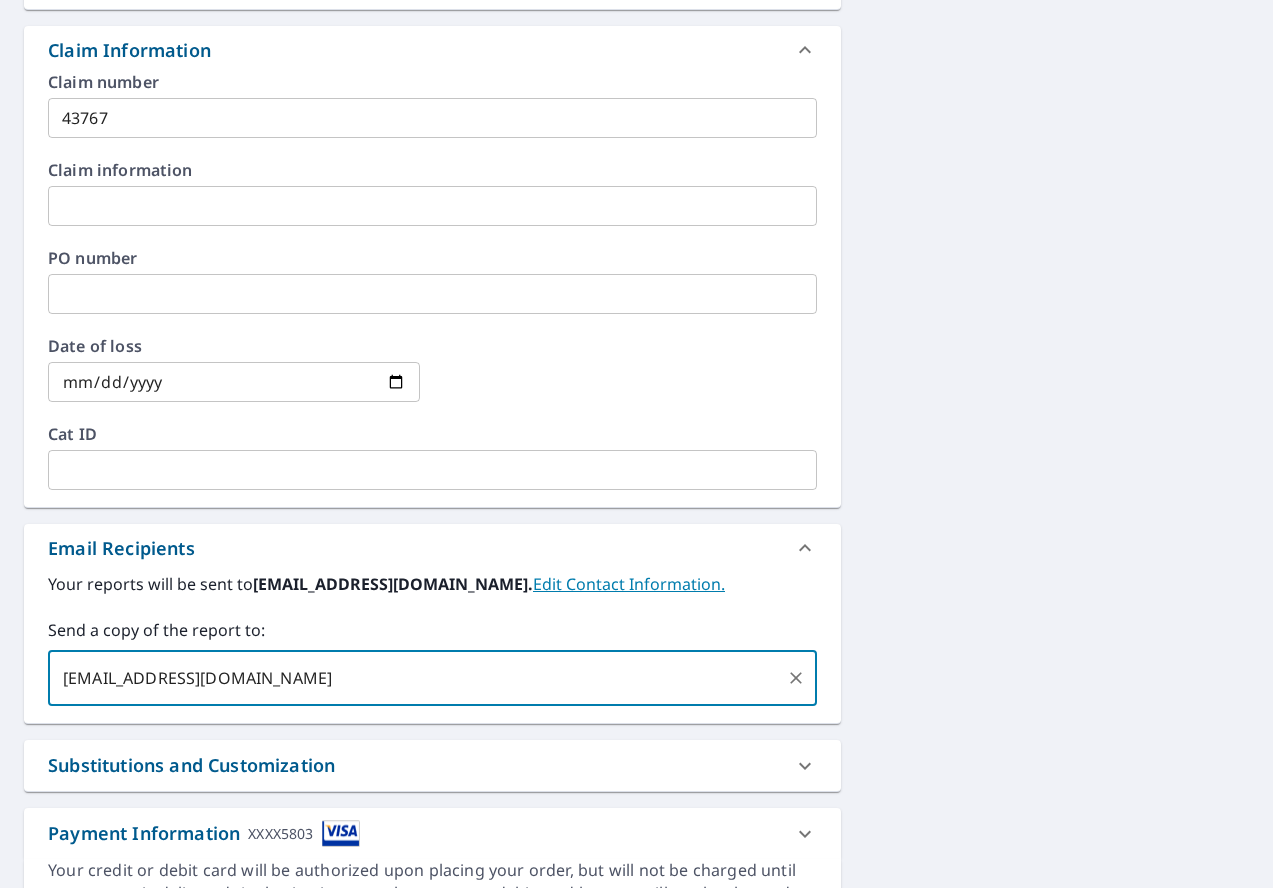 scroll, scrollTop: 824, scrollLeft: 0, axis: vertical 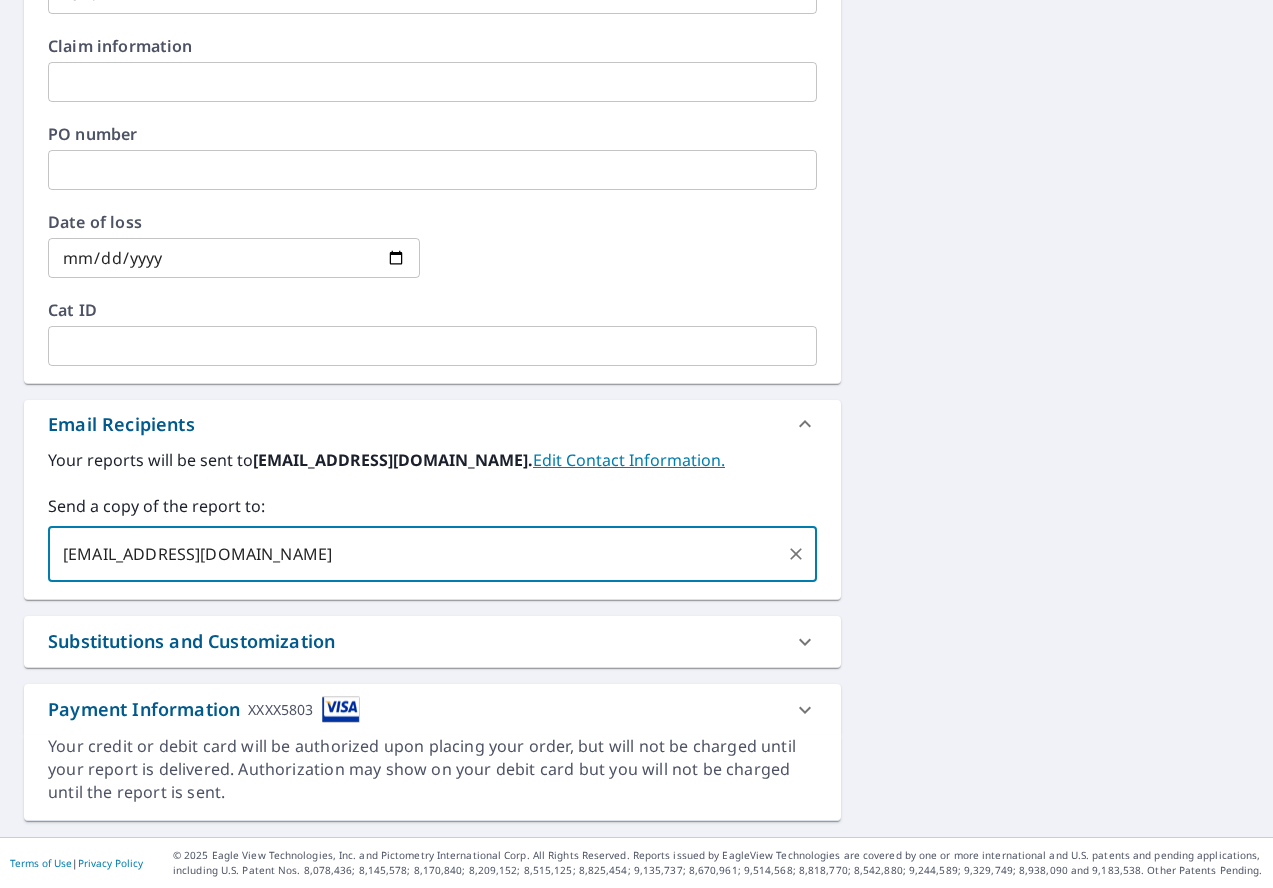 type 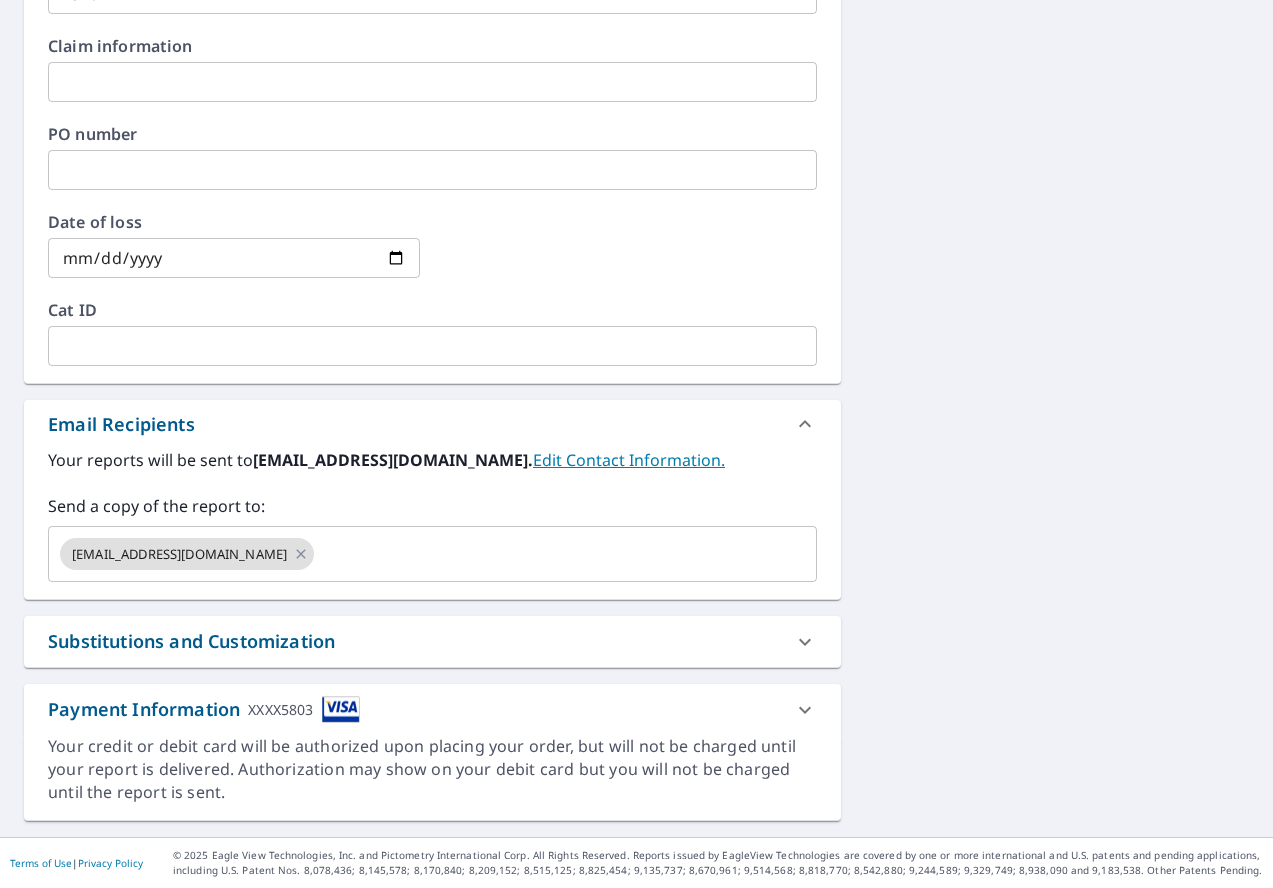 click on "Substitutions and Customization" at bounding box center (432, 641) 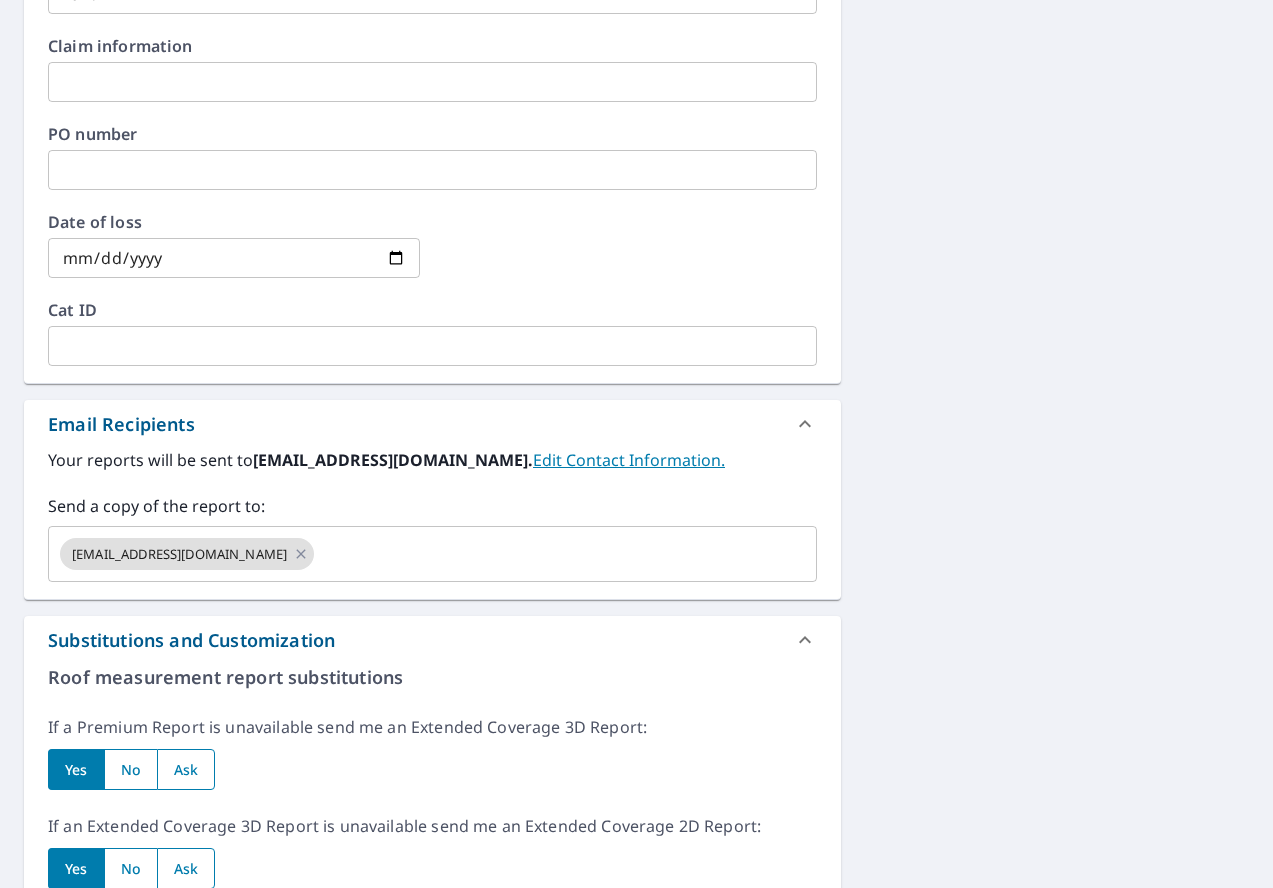 scroll, scrollTop: 987, scrollLeft: 0, axis: vertical 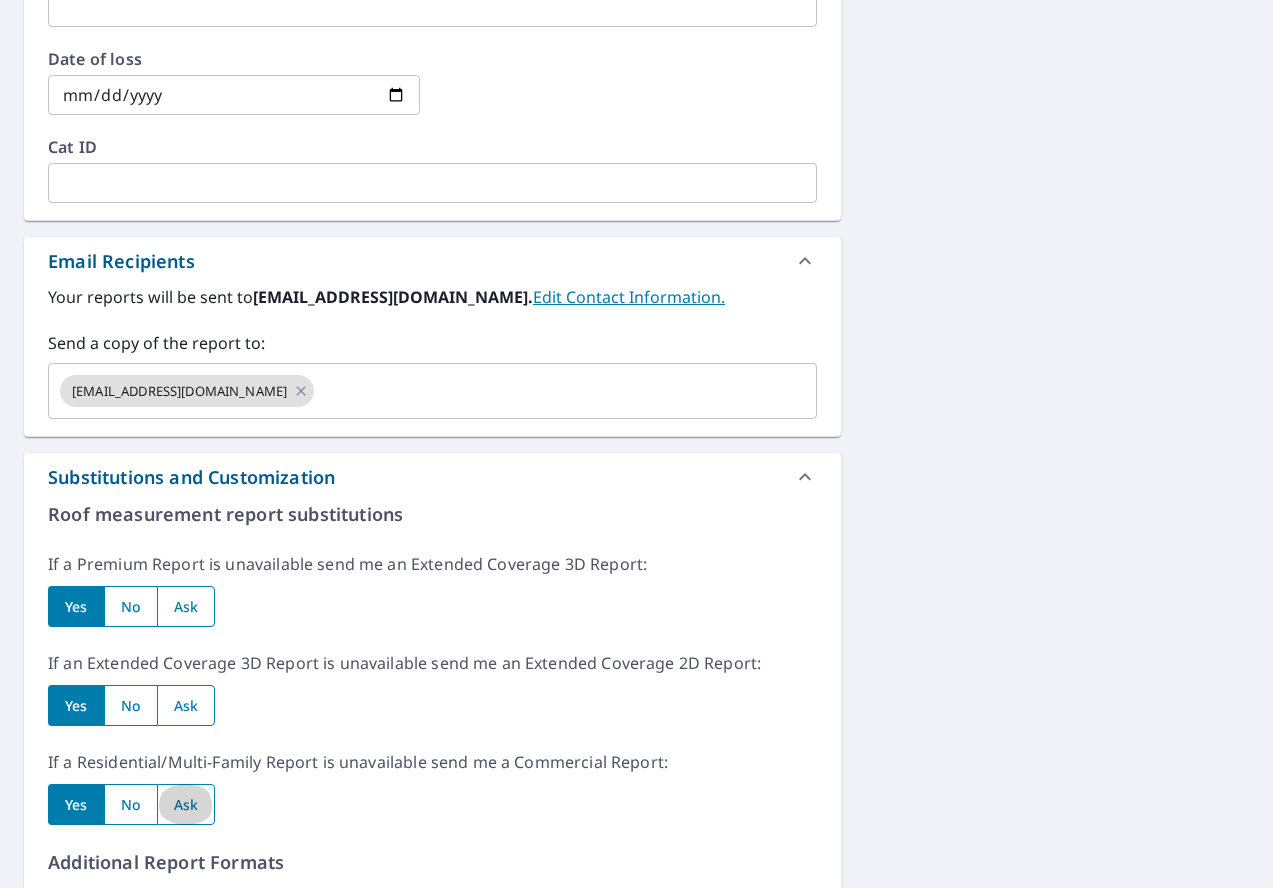 click at bounding box center [186, 804] 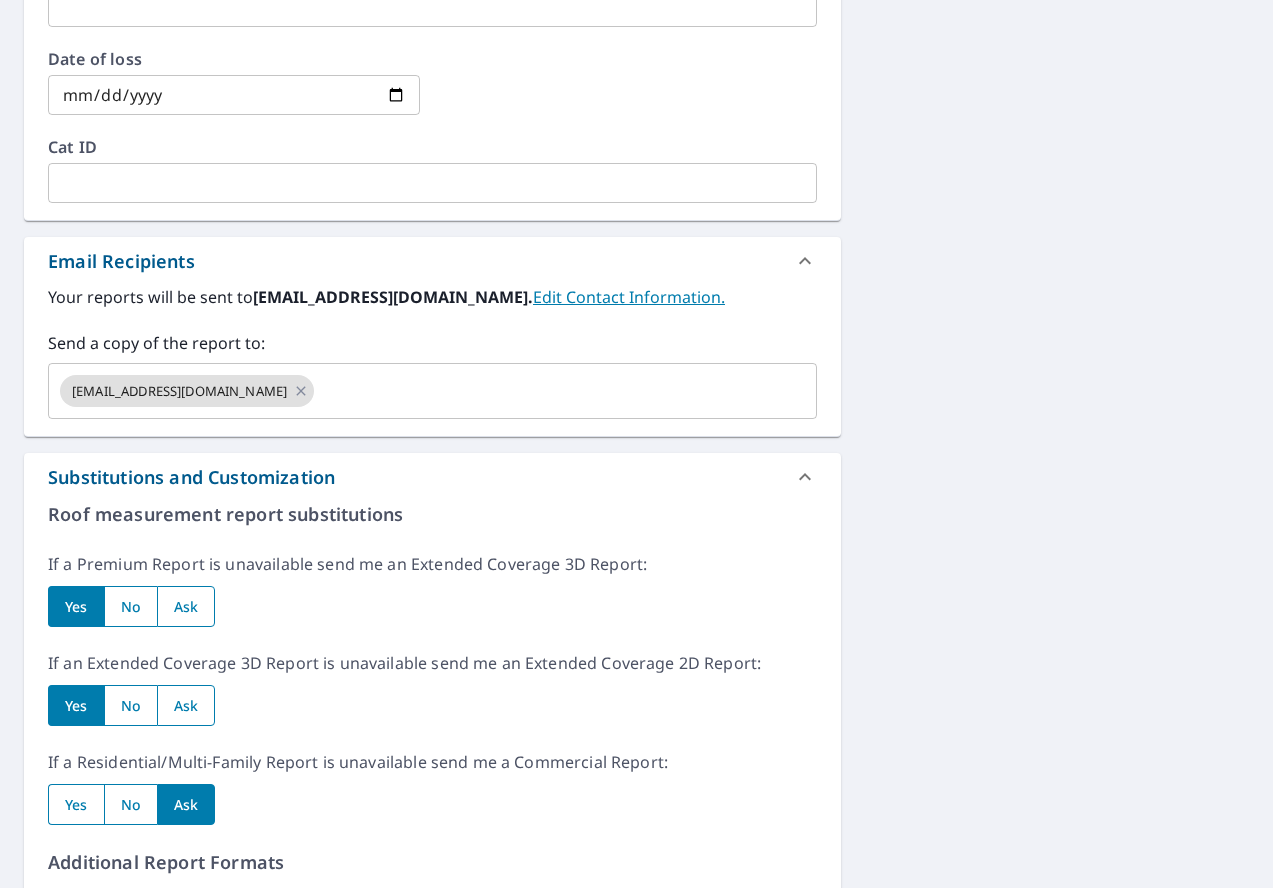 click on "Roof measurement report substitutions If a Premium Report is unavailable send me an Extended Coverage 3D Report: Yes No Ask If an Extended Coverage 3D Report is unavailable send me an Extended Coverage 2D Report: Yes No Ask If a Residential/Multi-Family Report is unavailable send me a Commercial Report: Yes No Ask Additional Report Formats (Not available for all reports) DXF RXF XML Add-ons and custom cover page Property Owner Report Include custom cover page" at bounding box center [432, 352] 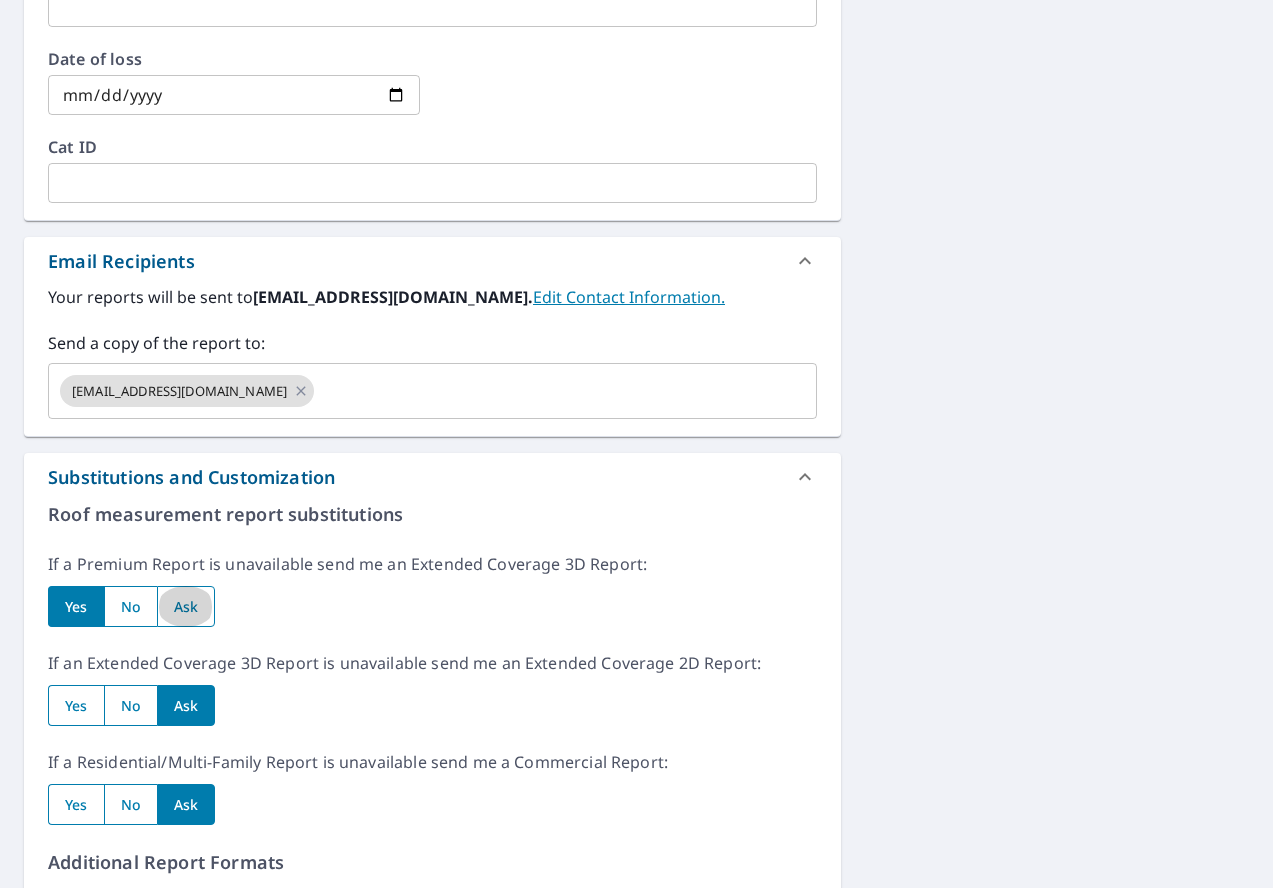 click at bounding box center (186, 606) 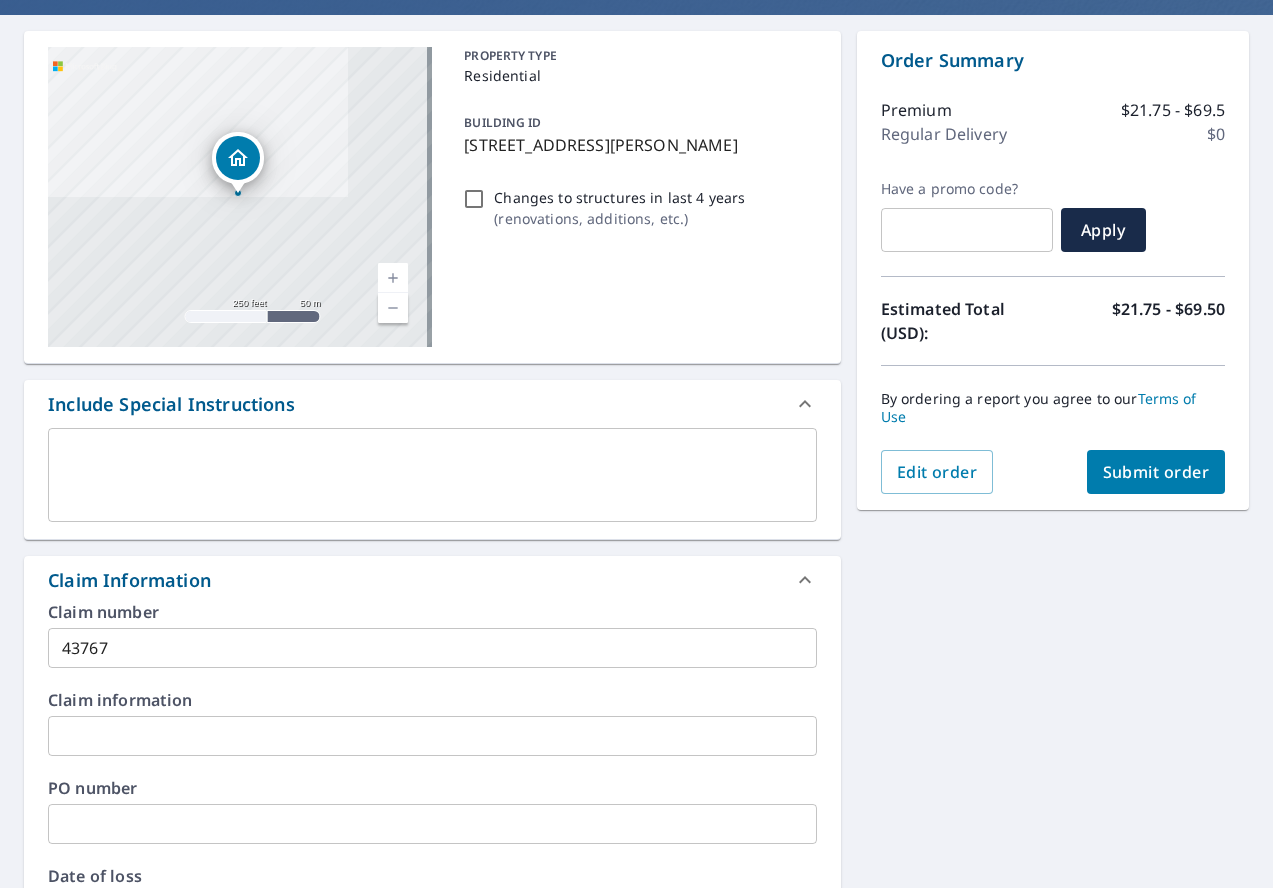scroll, scrollTop: 135, scrollLeft: 0, axis: vertical 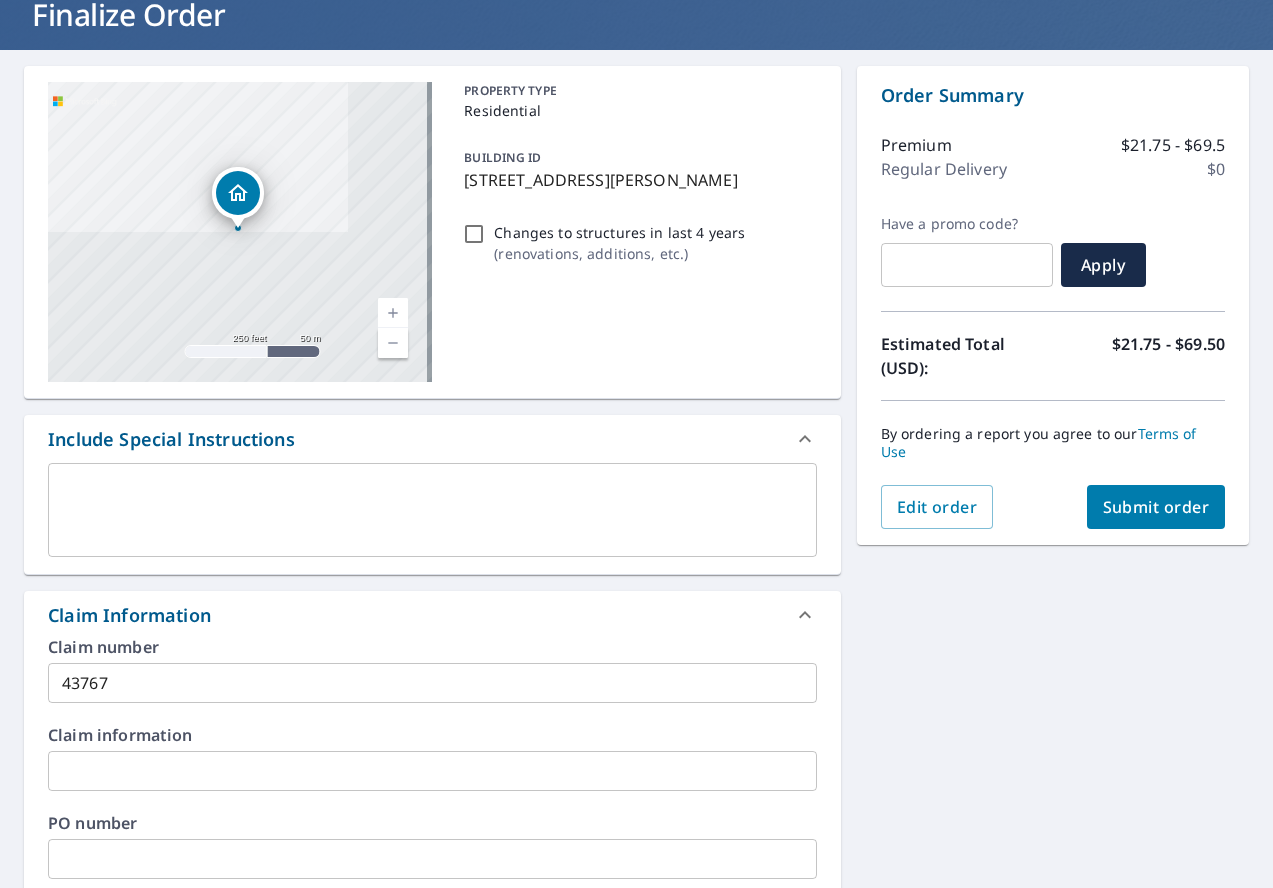 click on "Submit order" at bounding box center [1156, 507] 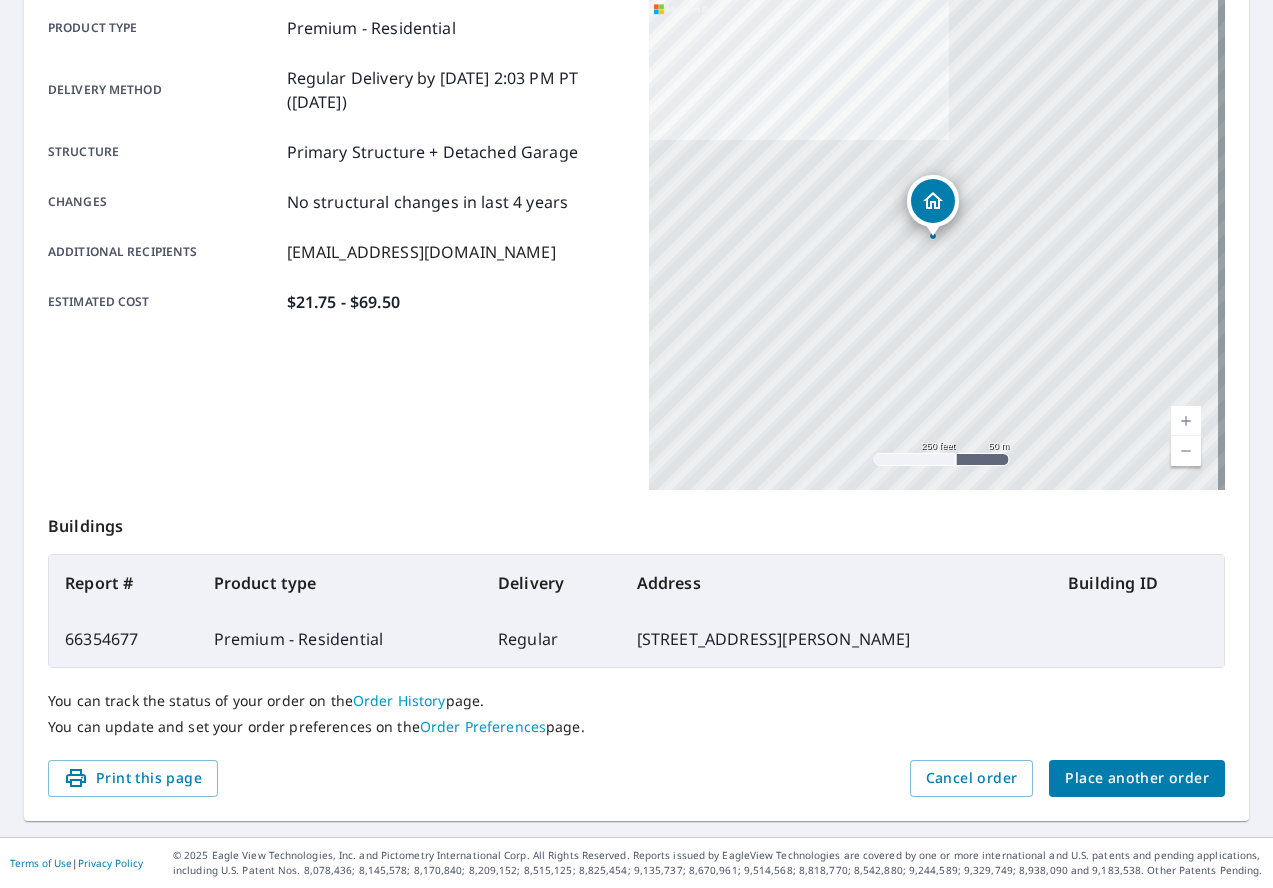 scroll, scrollTop: 0, scrollLeft: 0, axis: both 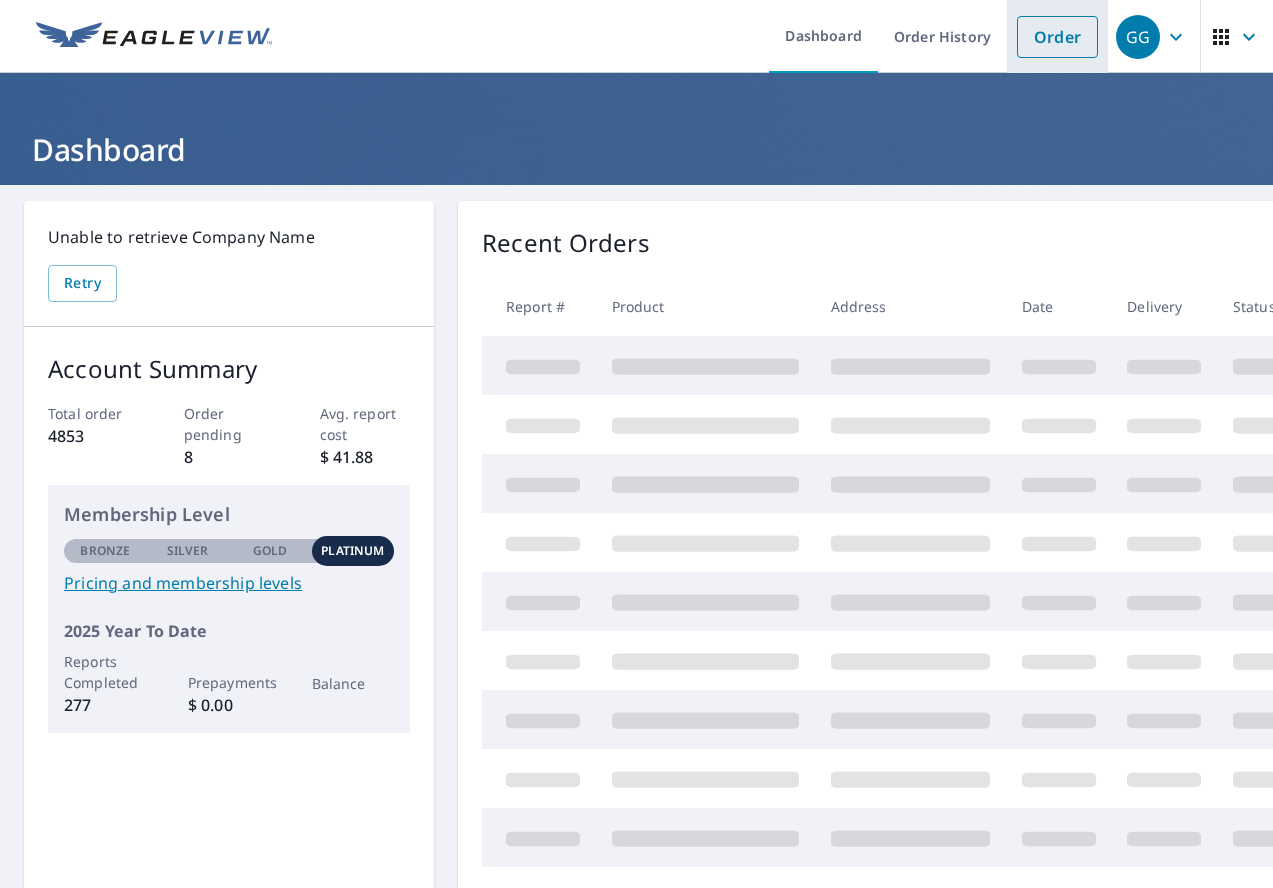 click on "Order" at bounding box center (1057, 37) 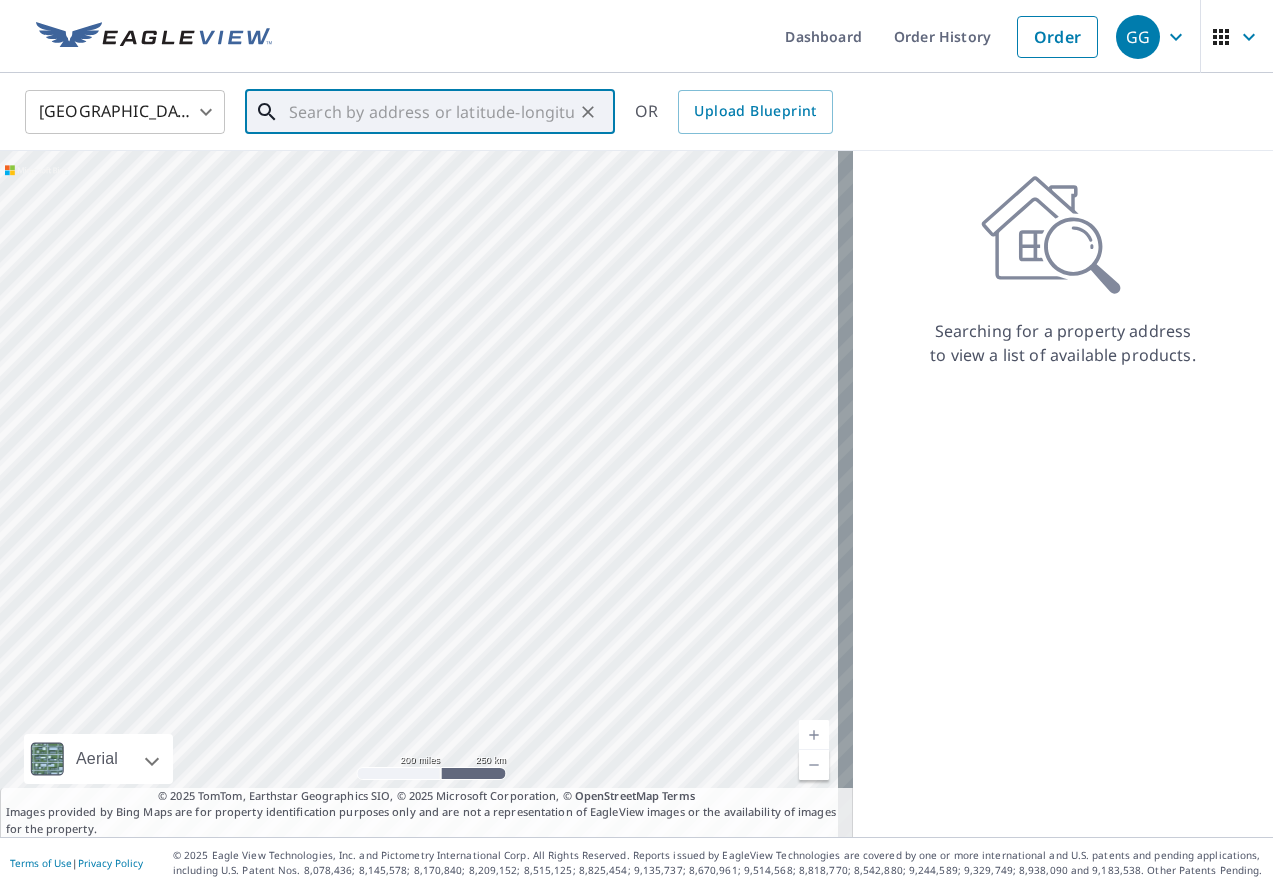 click at bounding box center (431, 112) 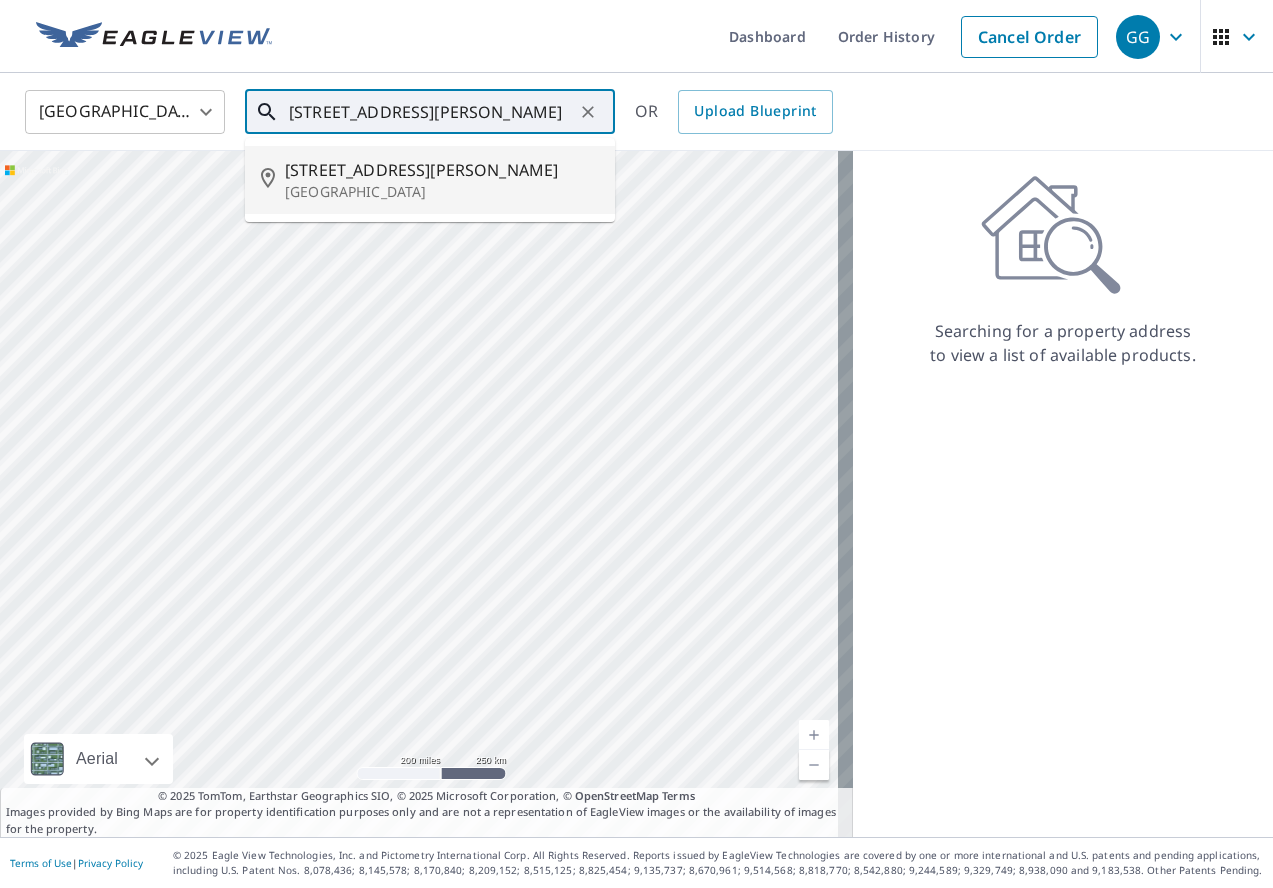 click on "[STREET_ADDRESS][PERSON_NAME]" at bounding box center (442, 170) 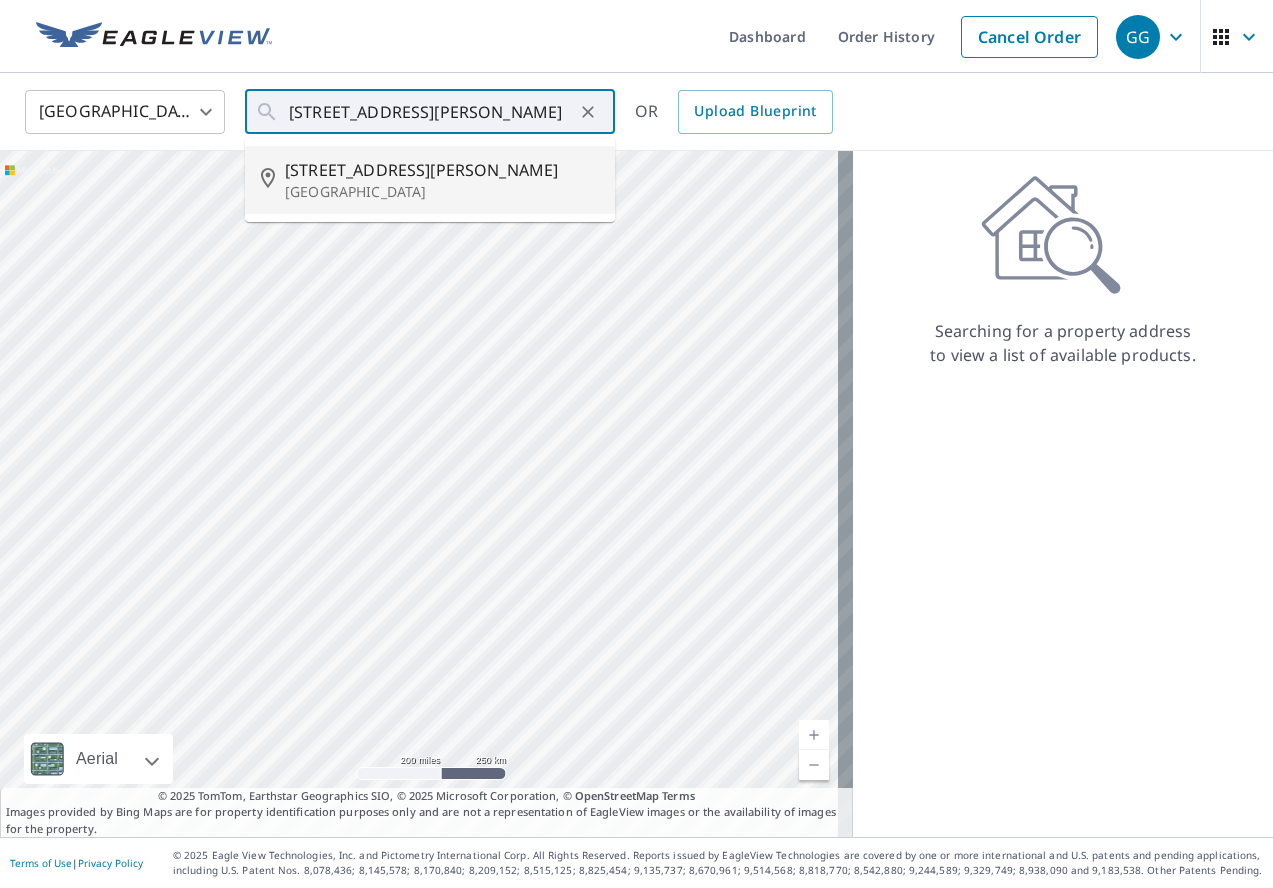 type on "[STREET_ADDRESS][PERSON_NAME]" 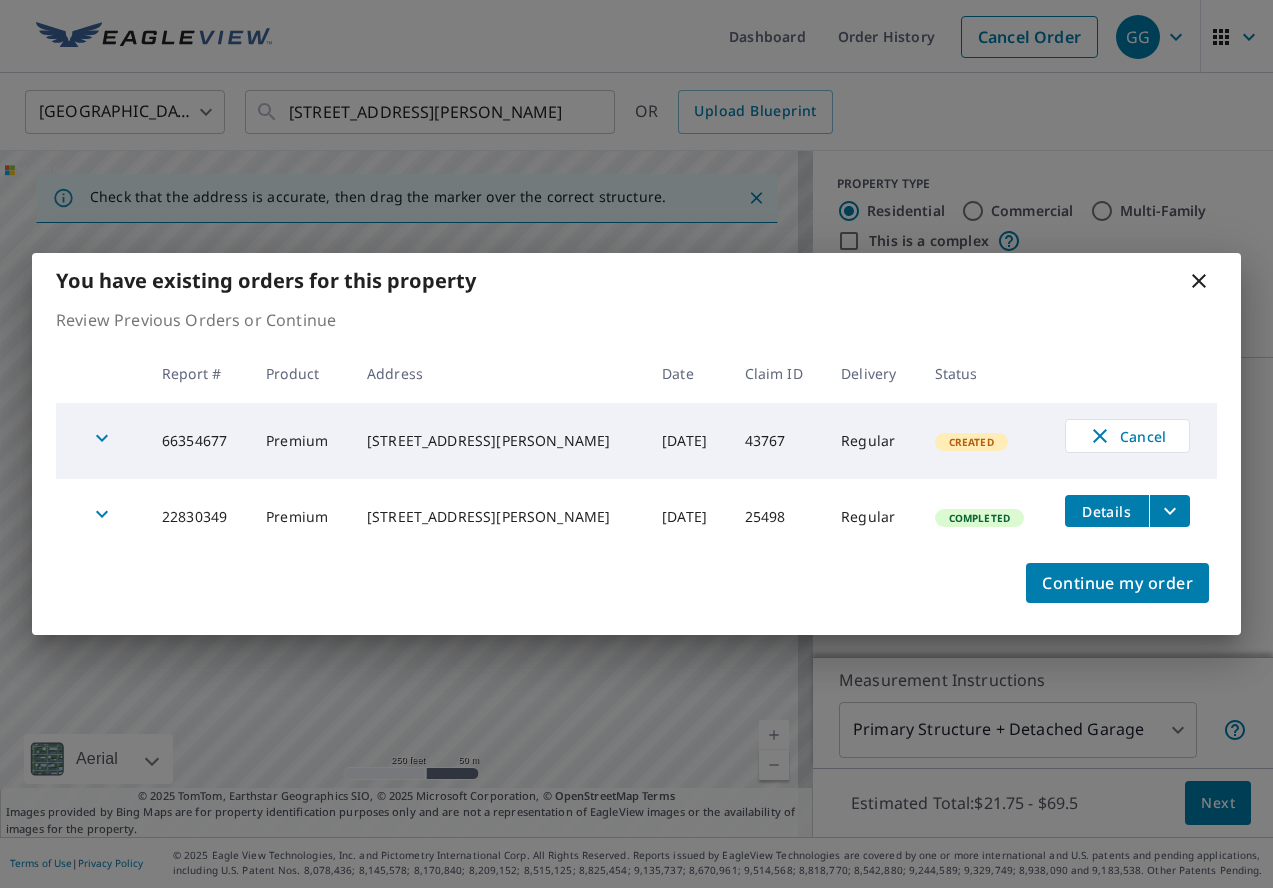 click on "You have existing orders for this property Review Previous Orders or Continue Report # Product Address Date Claim ID Delivery Status 66354677 Premium 40704 Robin St
Fremont, CA 94538 Jul 11, 2025 43767 Regular Created Cancel 22830349 Premium 40712 Robin St
Fremont, CA 94538-3381 May 09, 2018 25498 Regular Completed Details Continue my order" at bounding box center [636, 444] 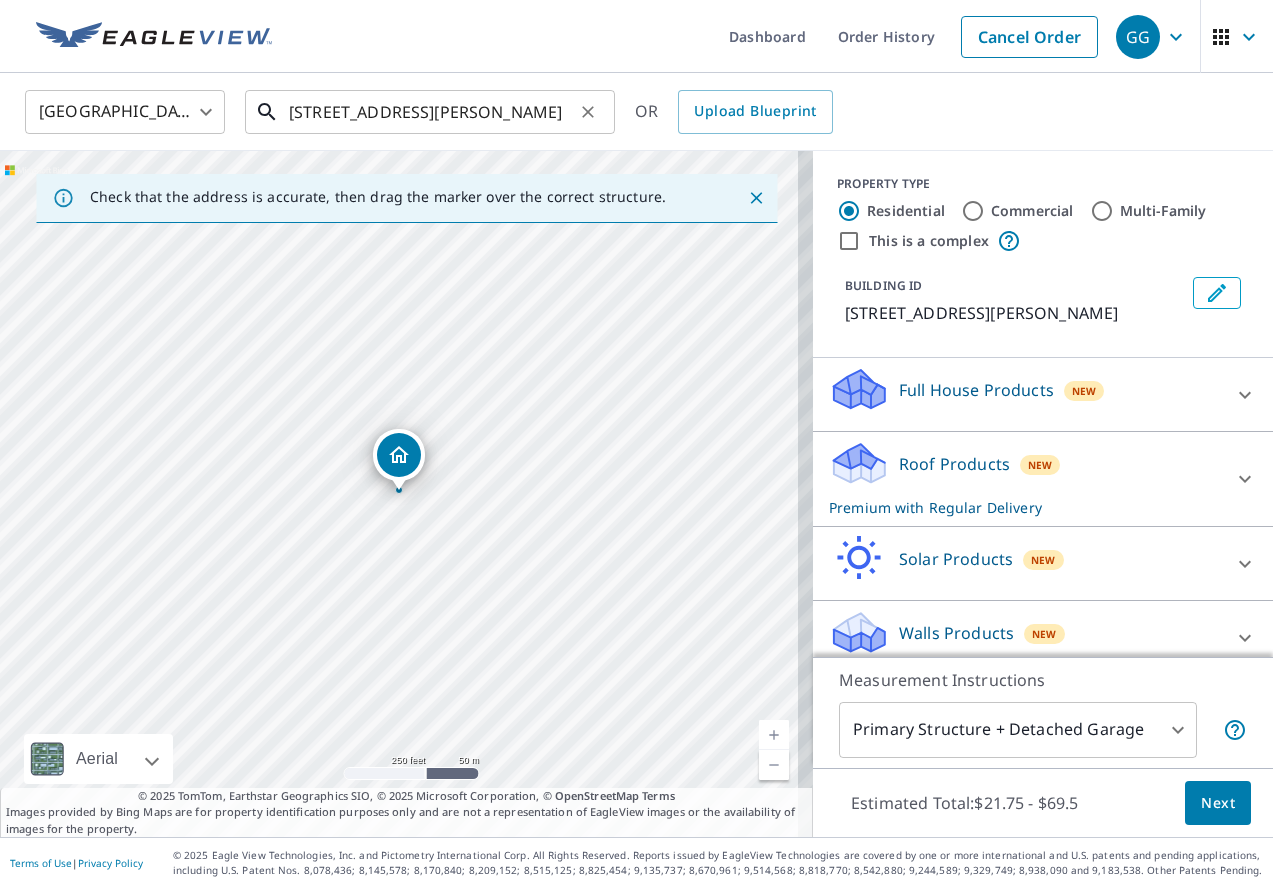 click on "[STREET_ADDRESS][PERSON_NAME]" at bounding box center [431, 112] 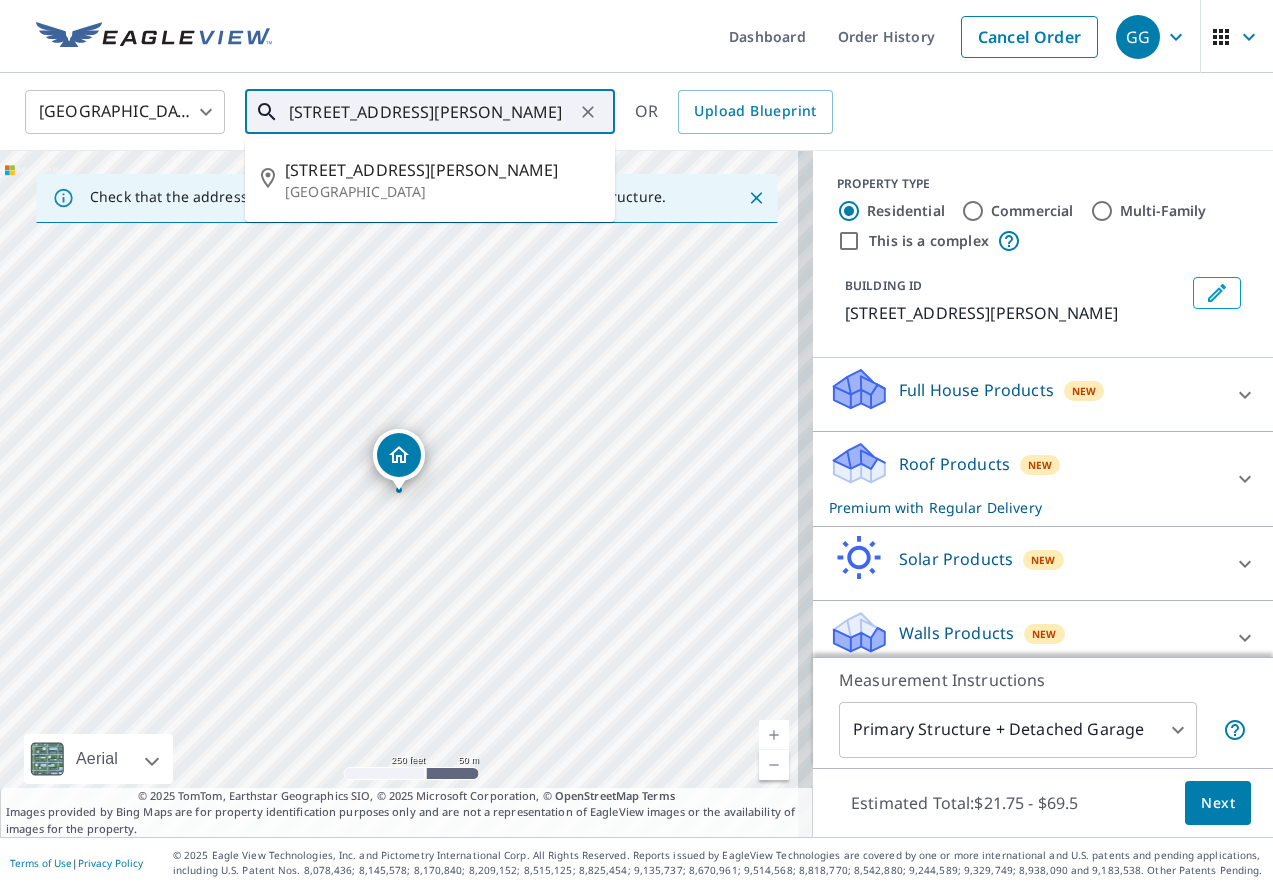 click 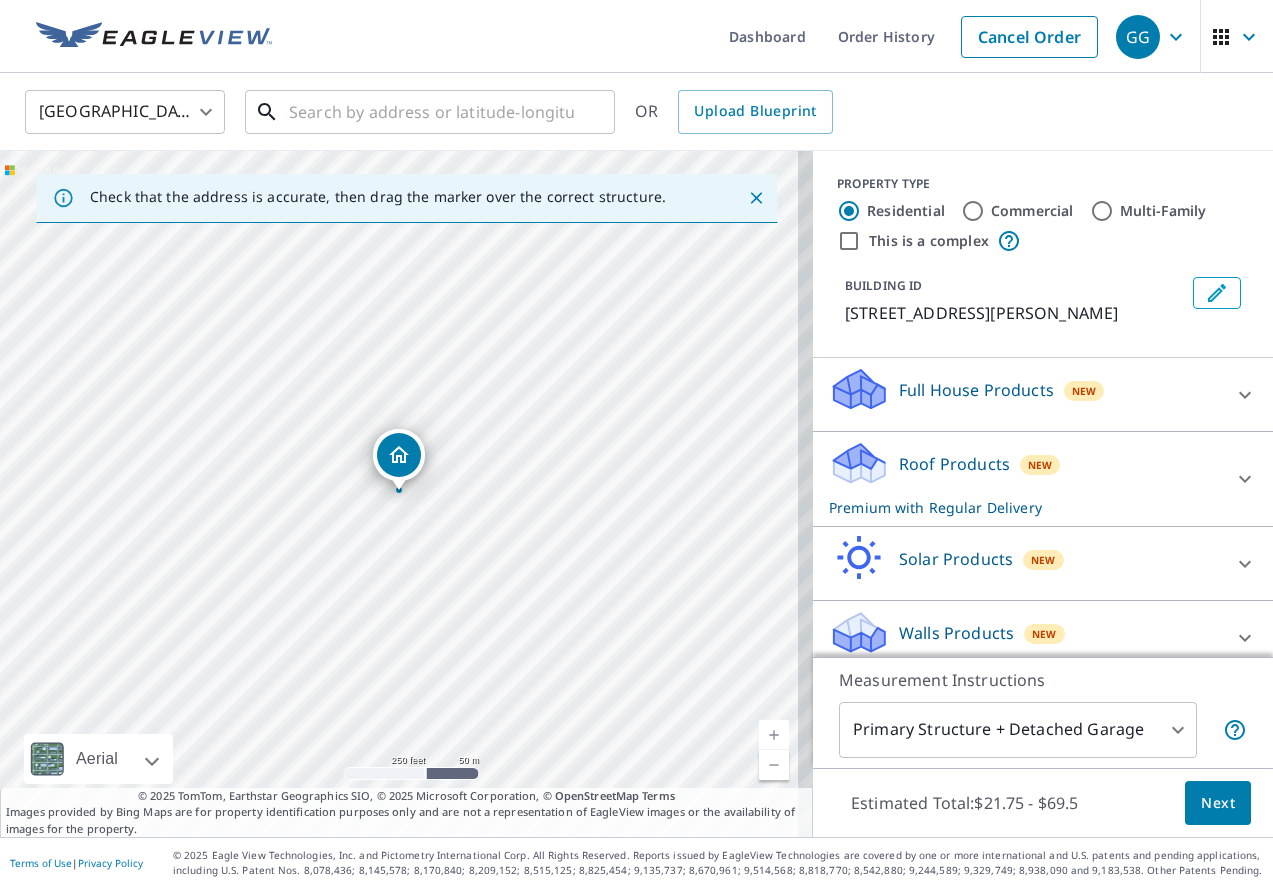 click at bounding box center (431, 112) 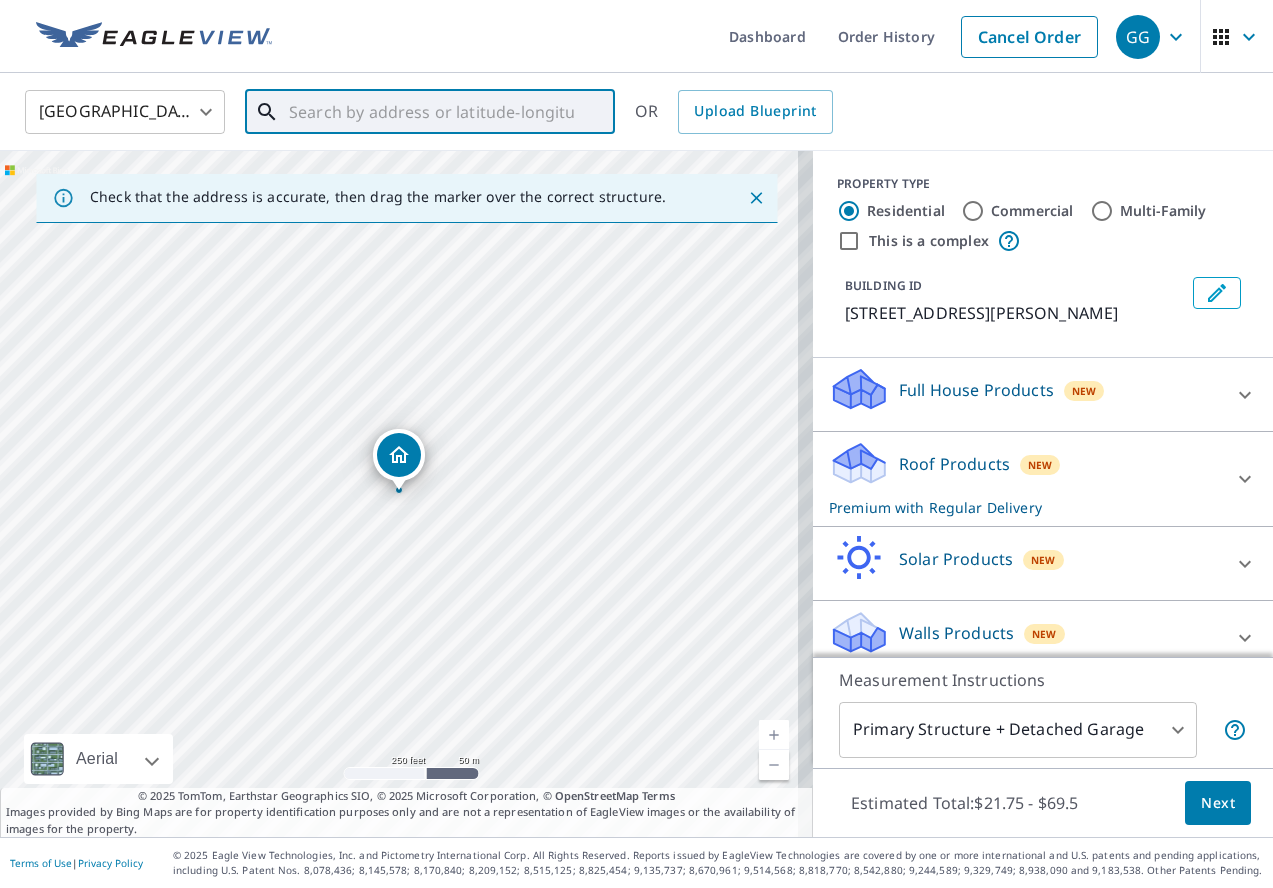 paste on "38353 Fitzgerald Cir" 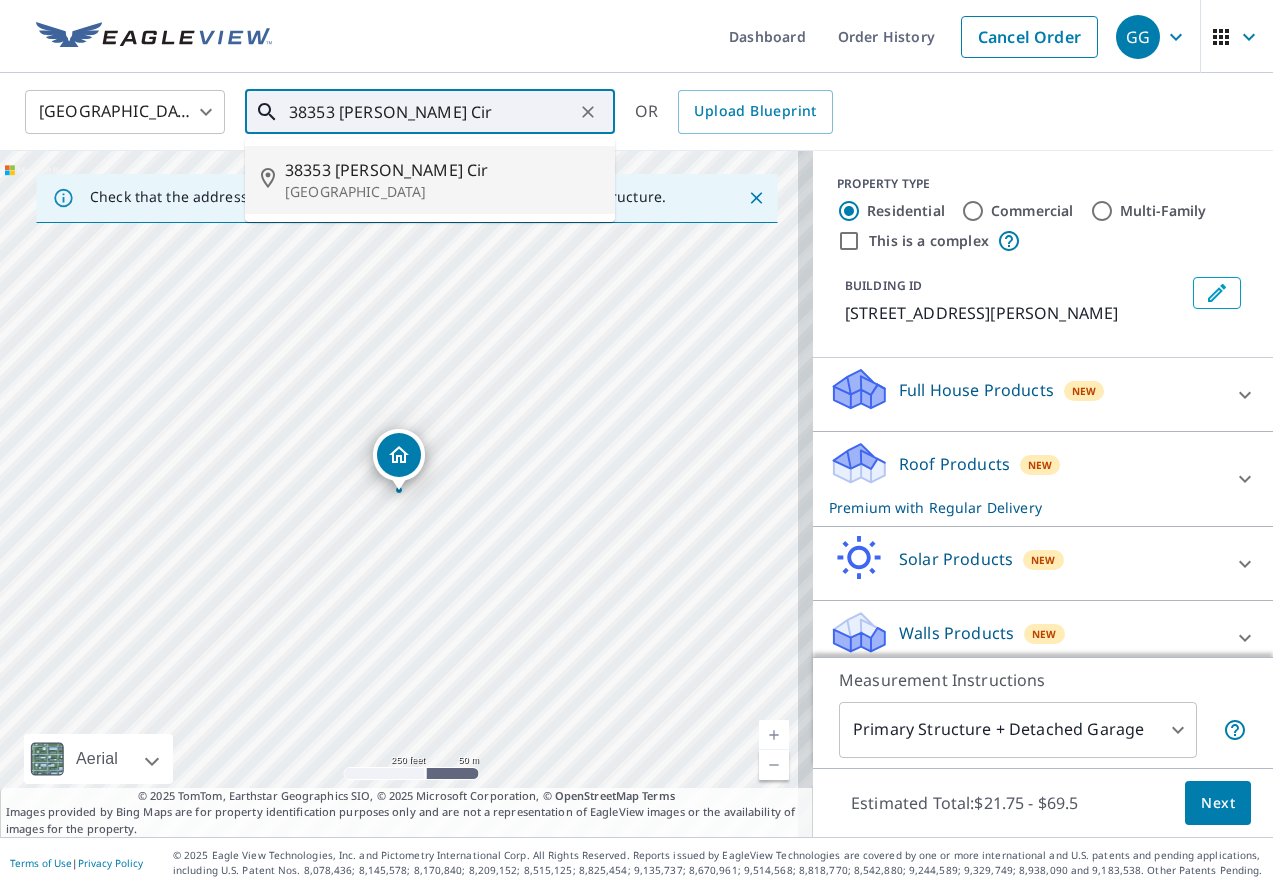 click on "38353 Fitzgerald Cir" at bounding box center (442, 170) 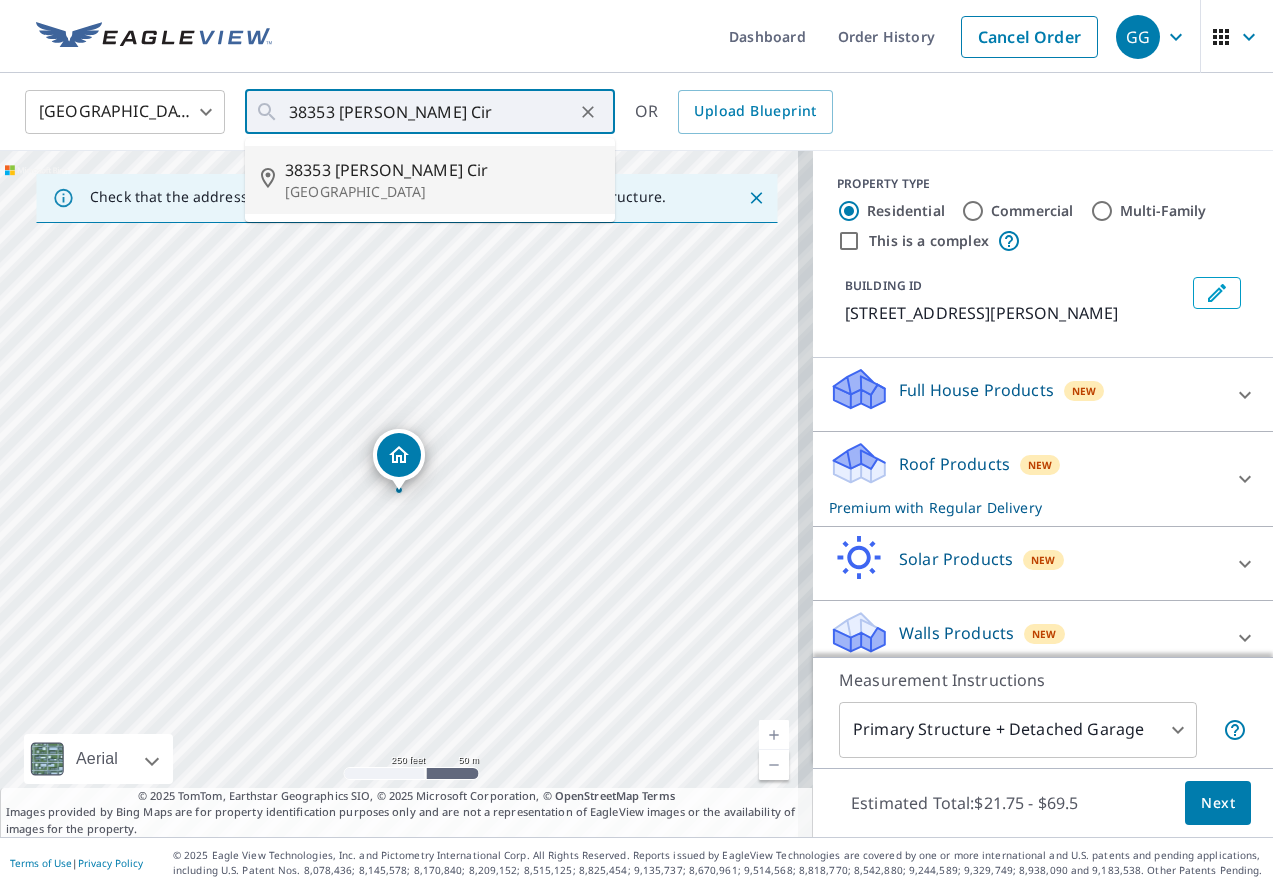 type on "38353 Fitzgerald Cir Fremont, CA 94536" 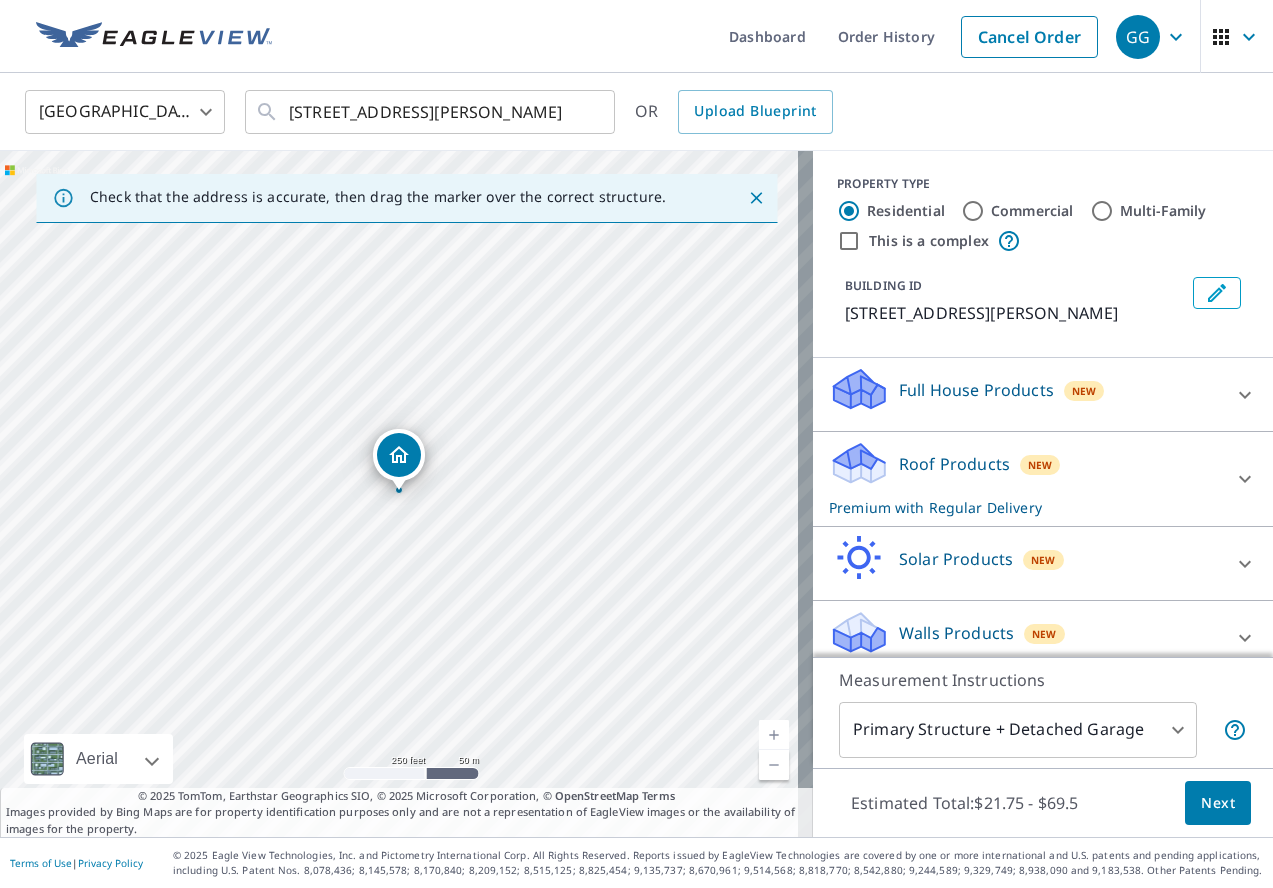 click on "Next" at bounding box center [1218, 803] 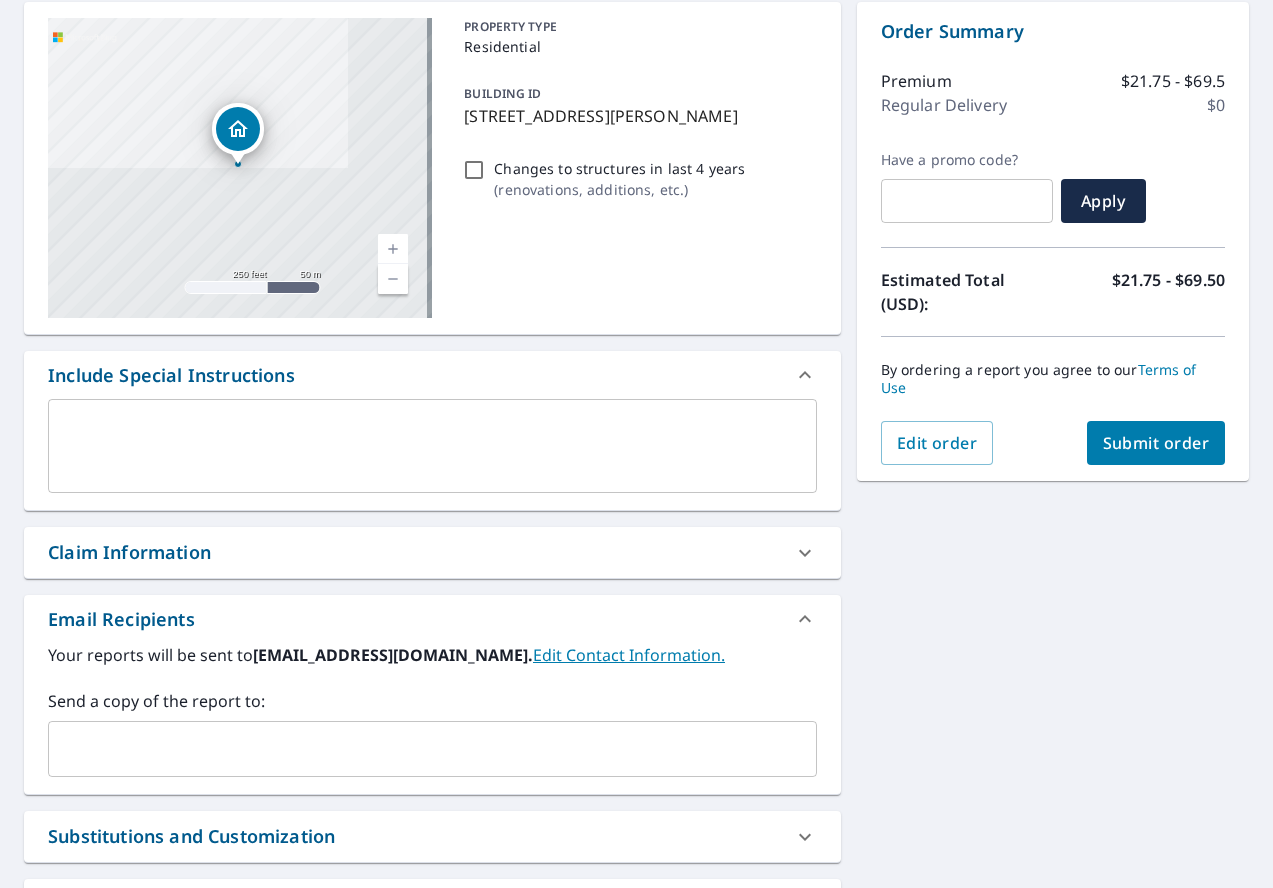 scroll, scrollTop: 200, scrollLeft: 0, axis: vertical 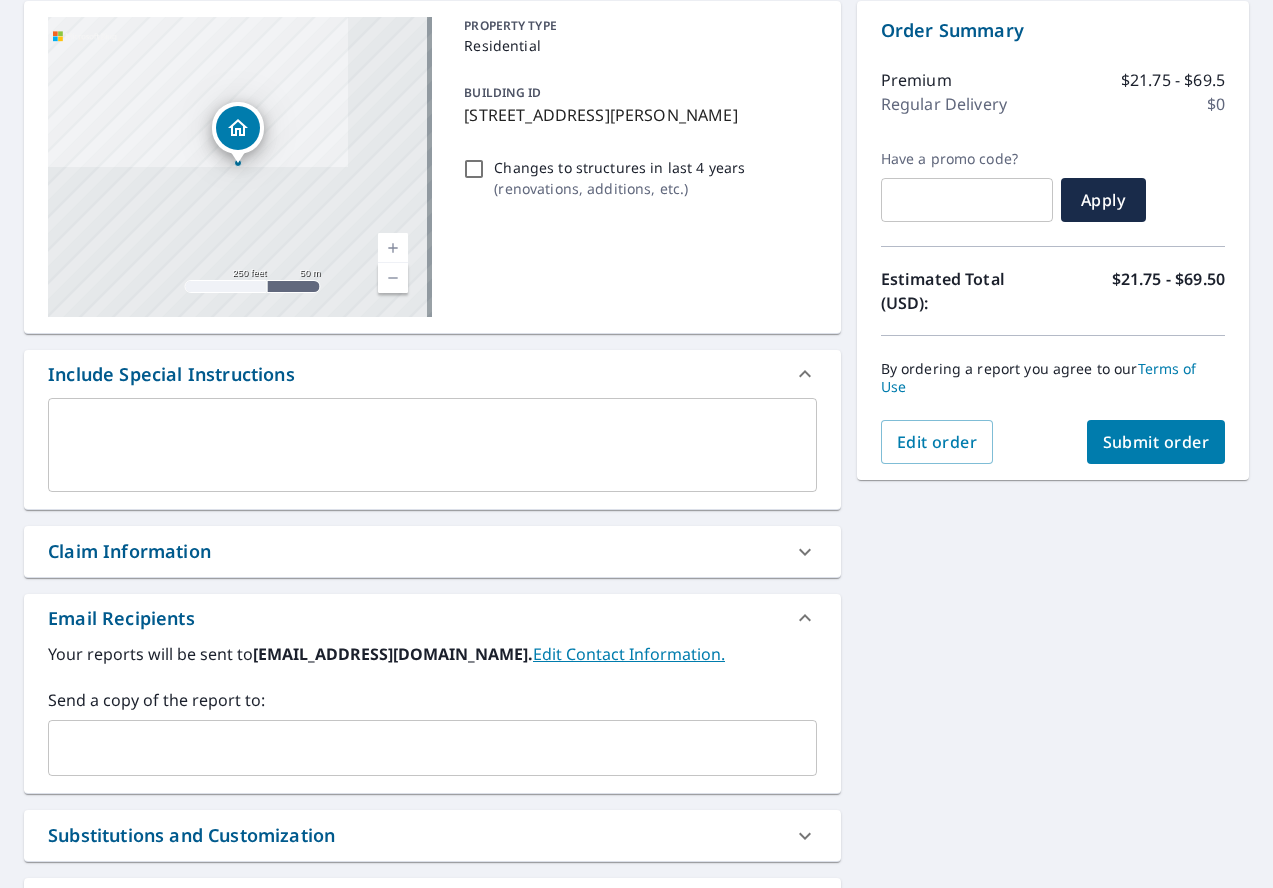 click on "Claim Information" at bounding box center (414, 551) 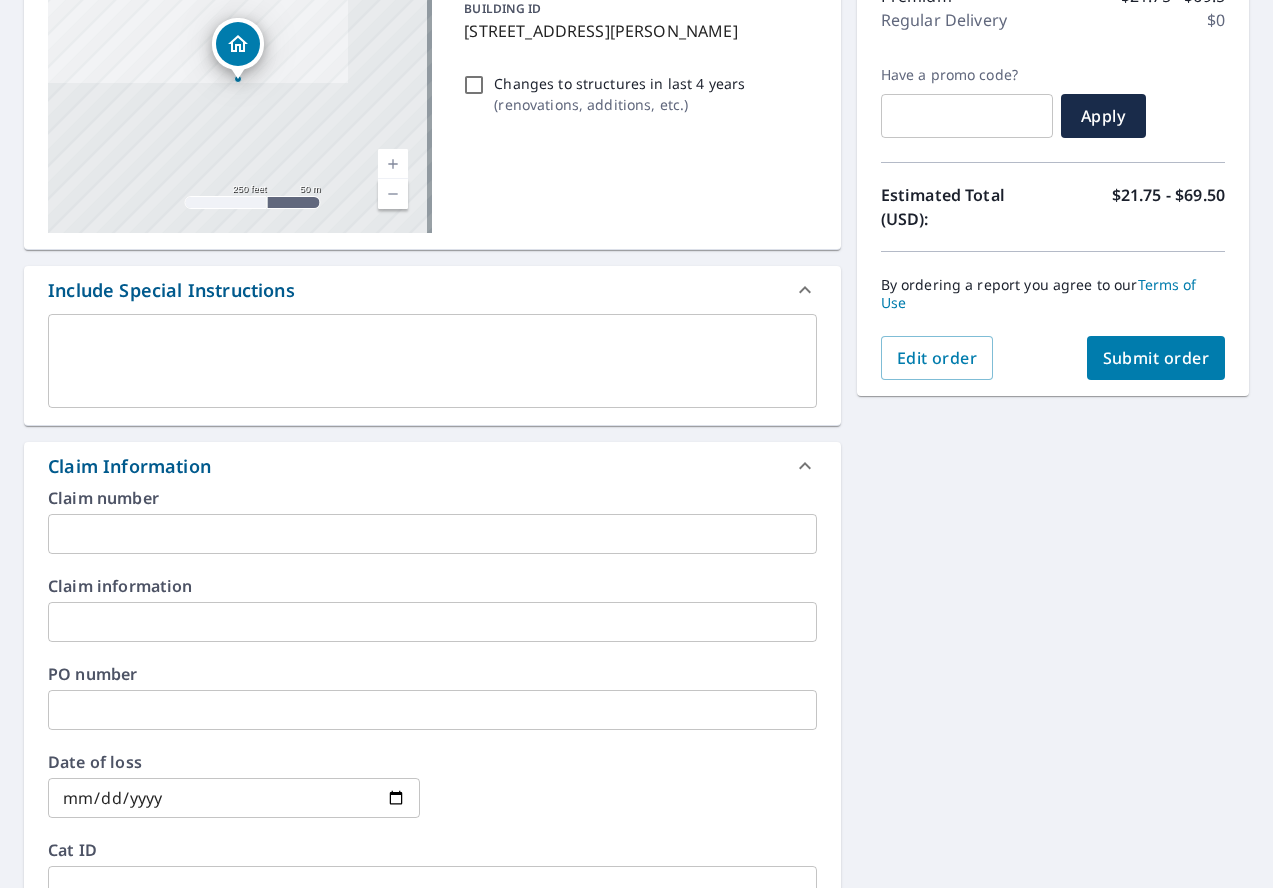 scroll, scrollTop: 400, scrollLeft: 0, axis: vertical 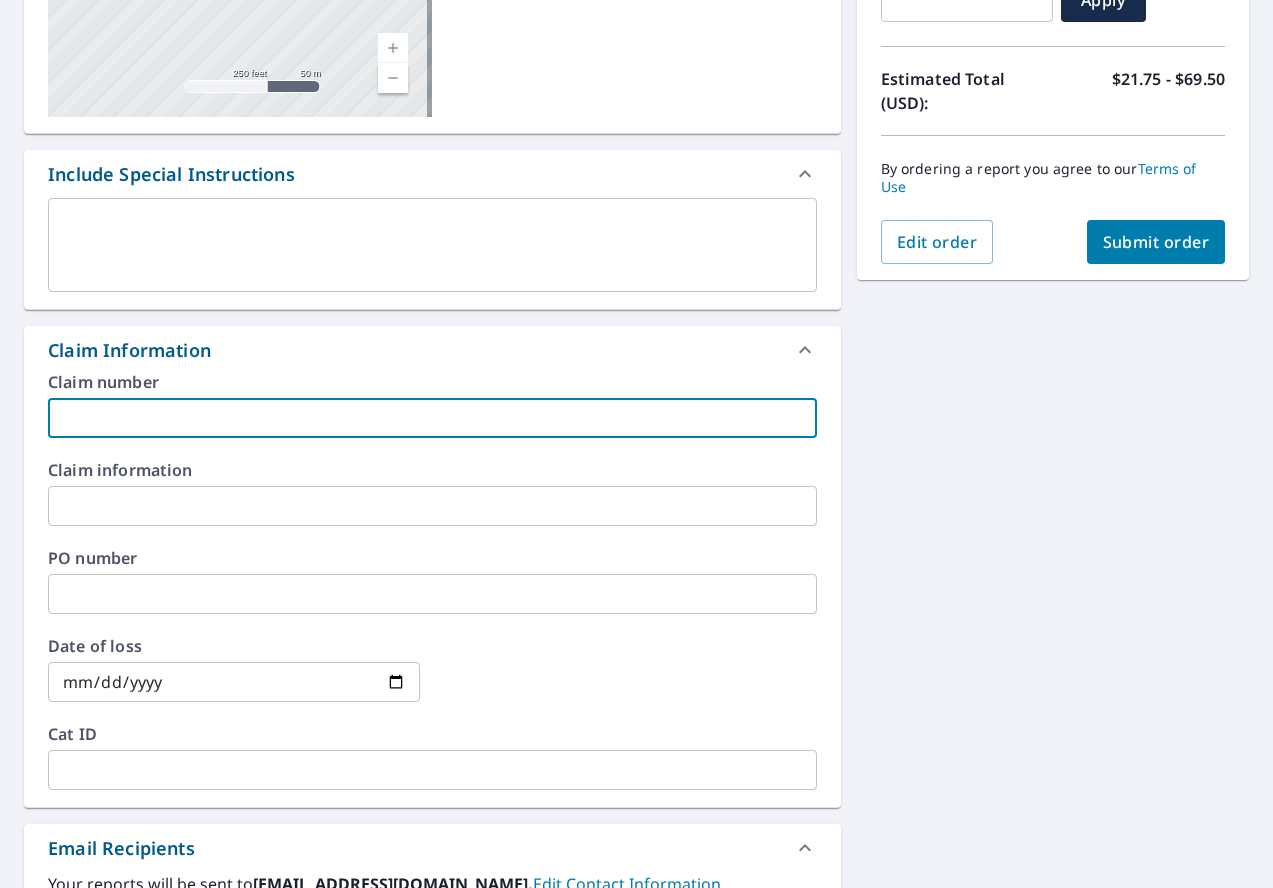 click at bounding box center [432, 418] 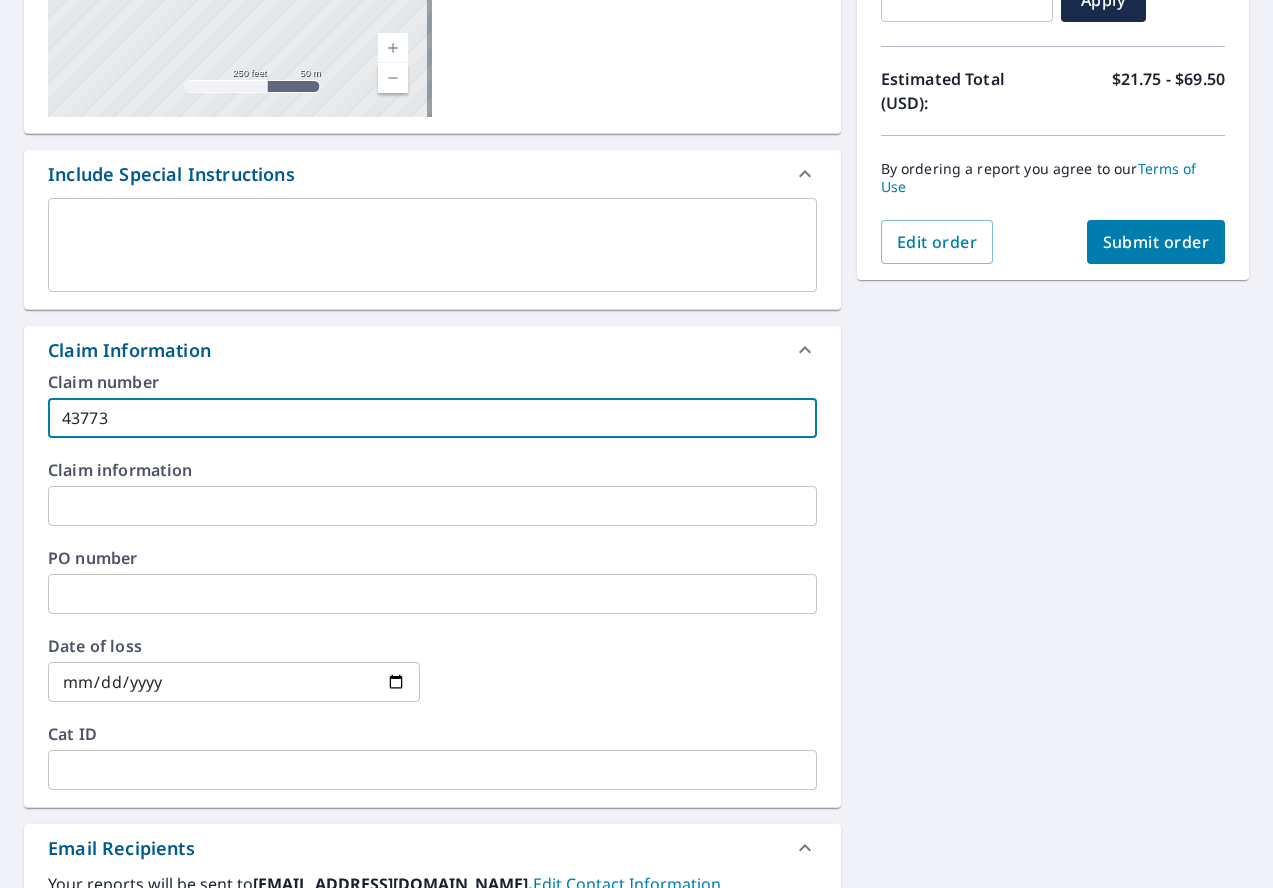 scroll, scrollTop: 800, scrollLeft: 0, axis: vertical 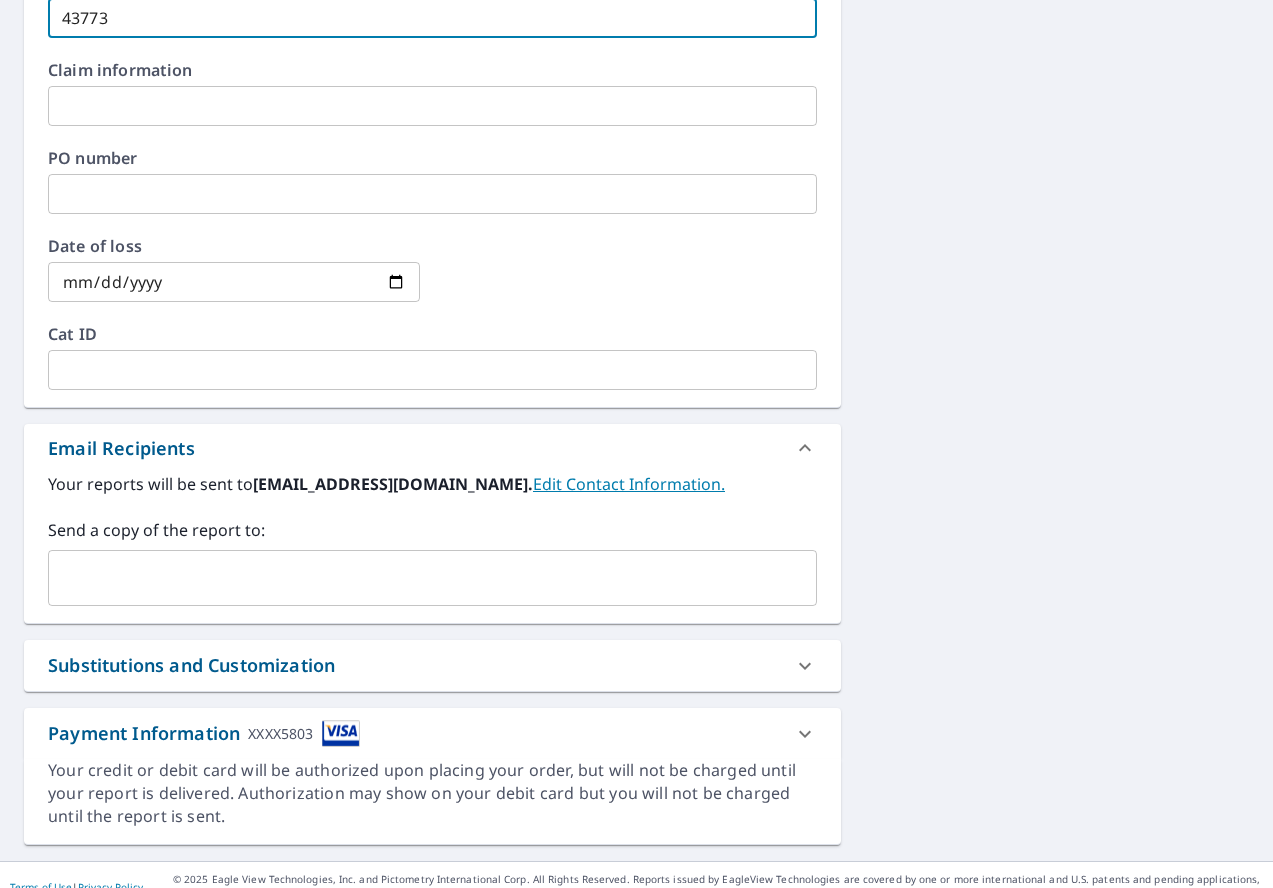 type on "43773" 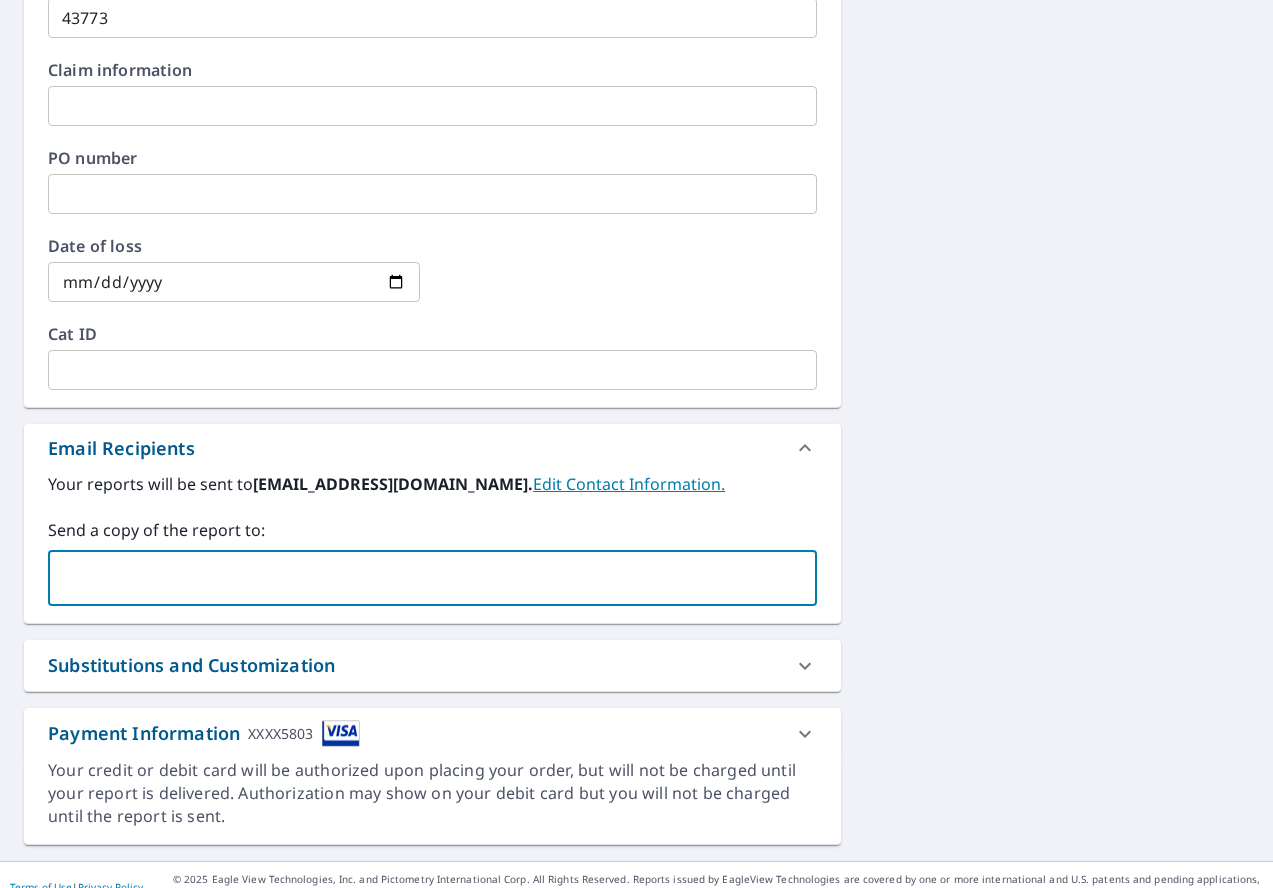 click at bounding box center (417, 578) 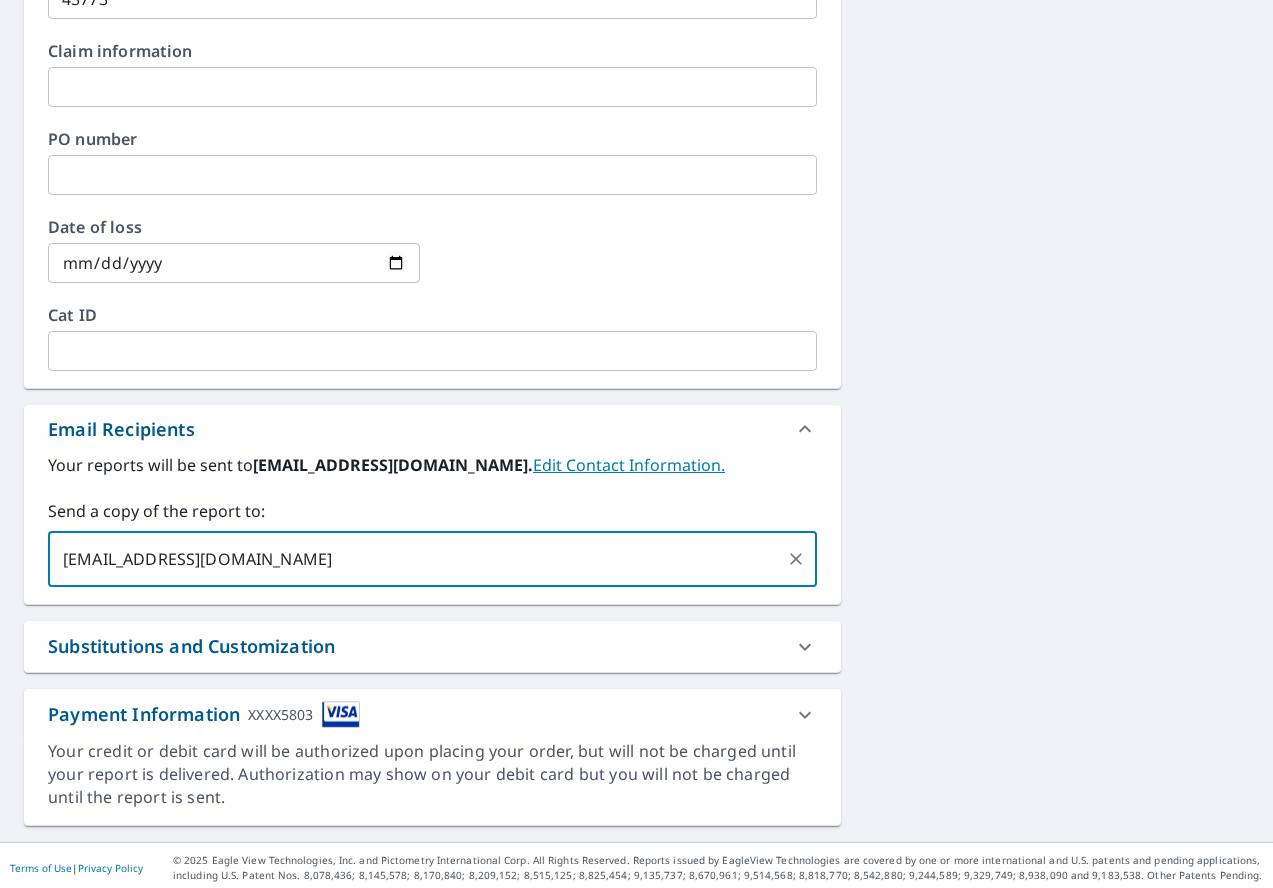 scroll, scrollTop: 824, scrollLeft: 0, axis: vertical 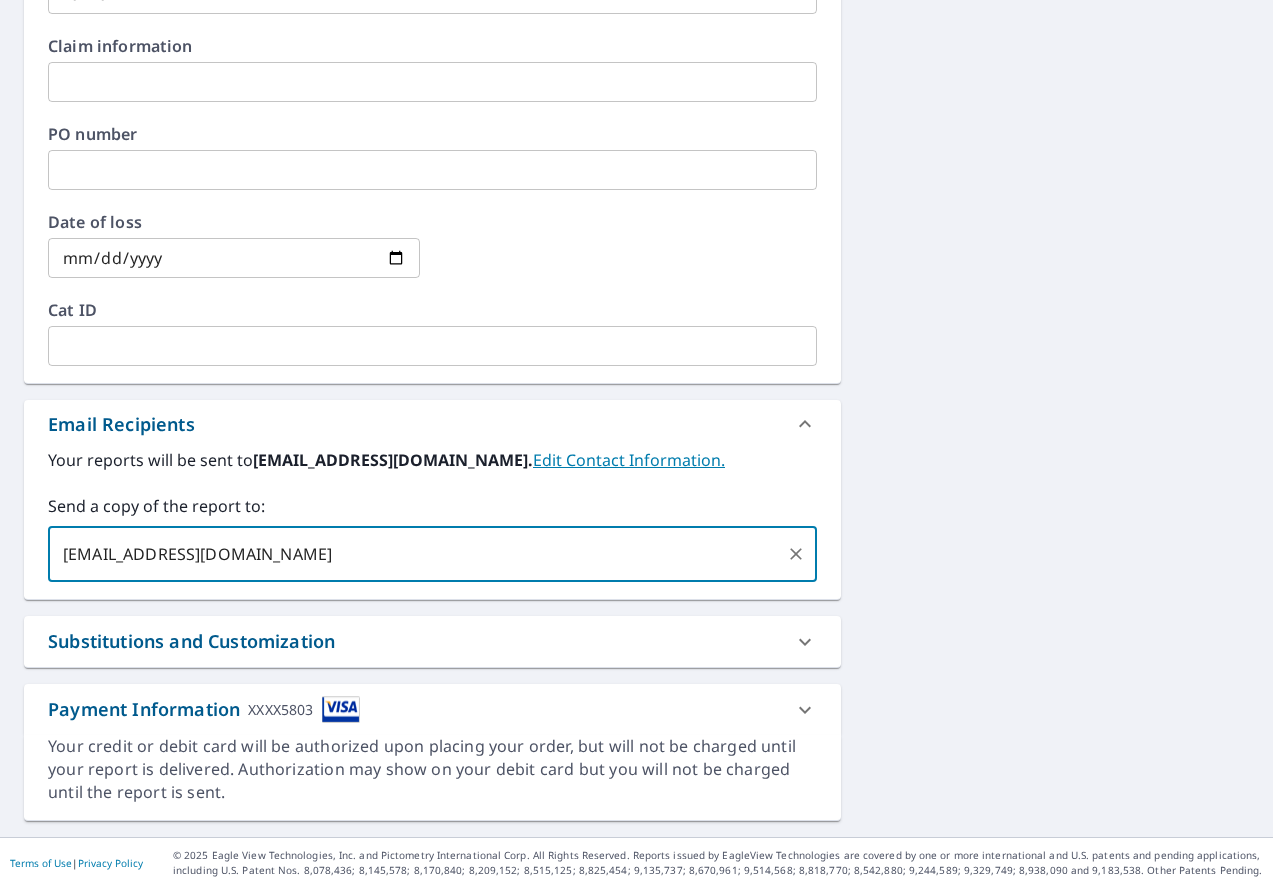type 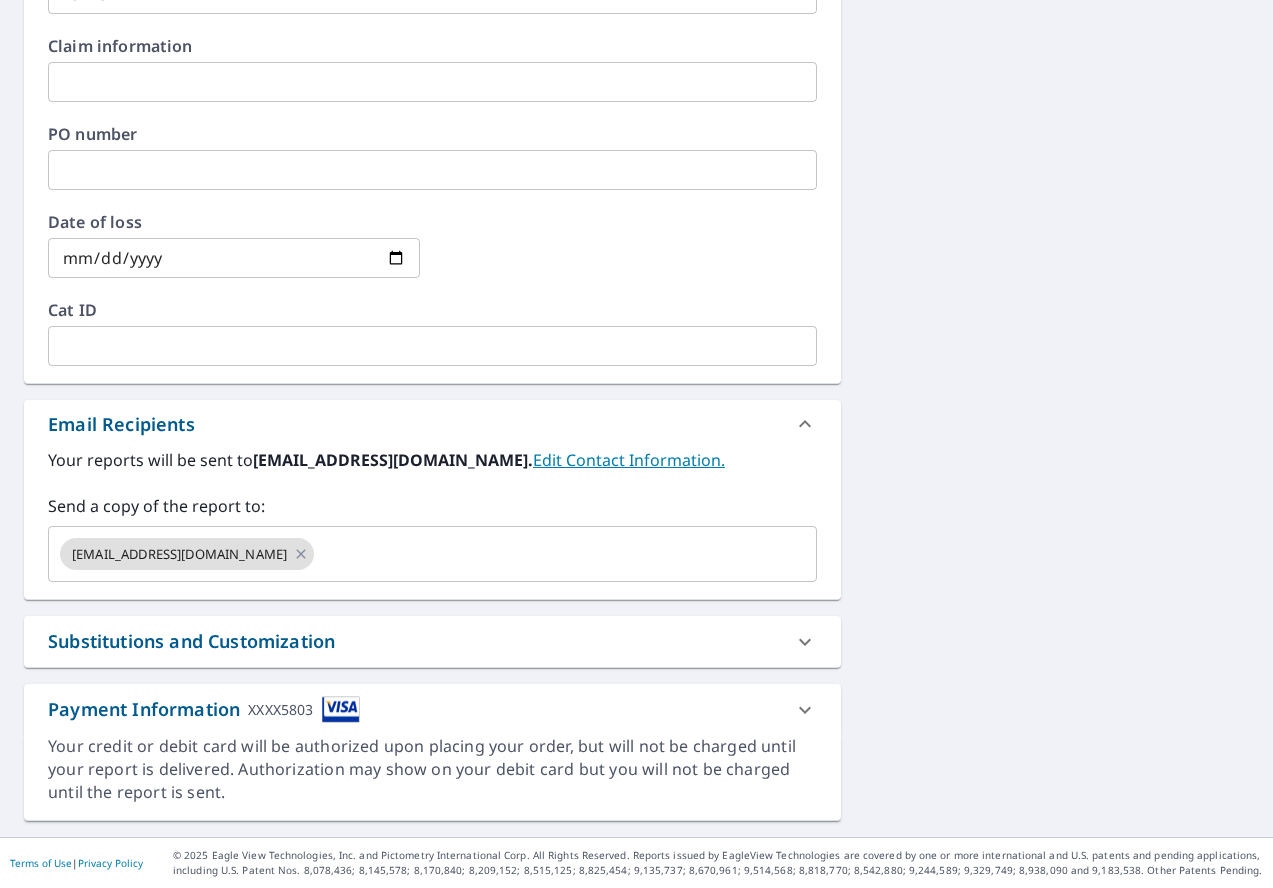 drag, startPoint x: 345, startPoint y: 663, endPoint x: 349, endPoint y: 650, distance: 13.601471 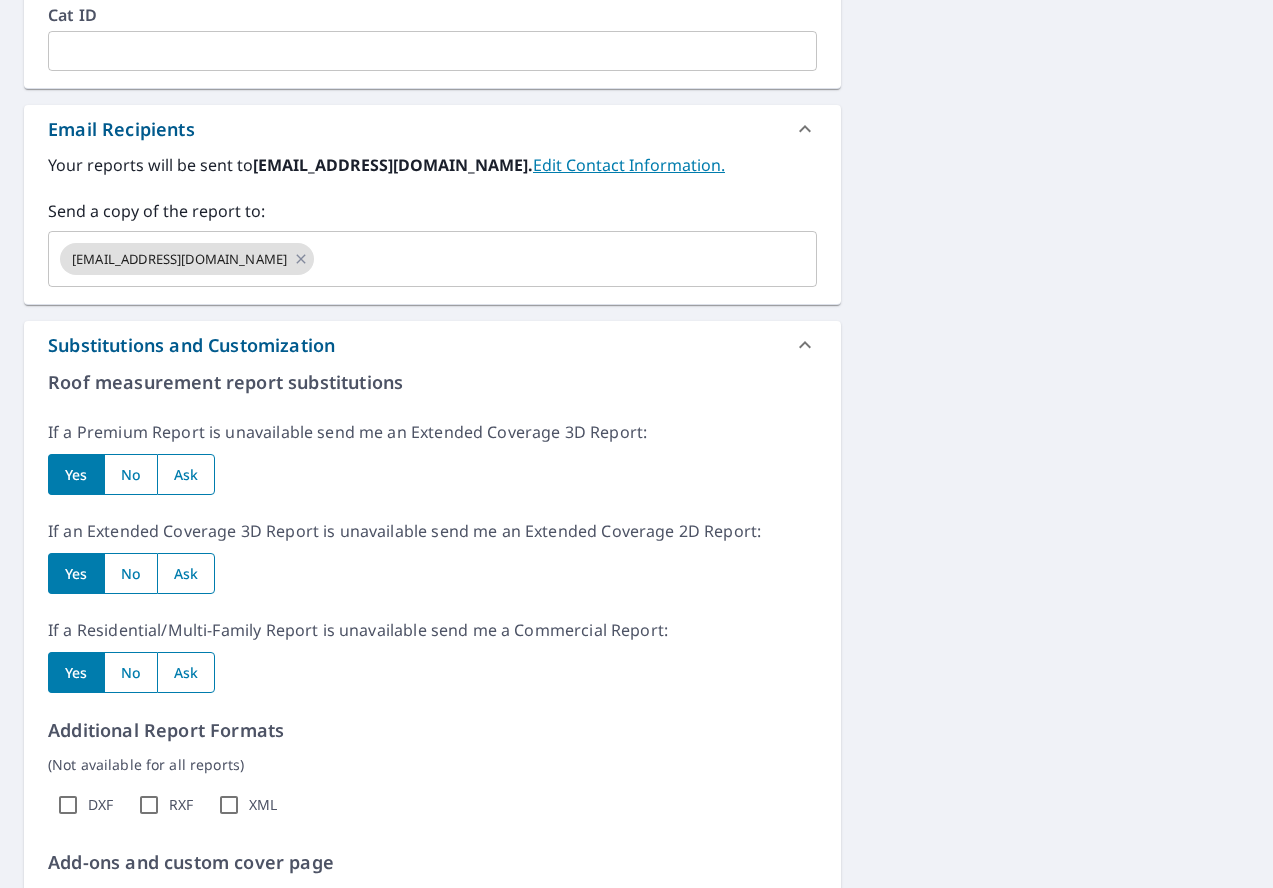 scroll, scrollTop: 1124, scrollLeft: 0, axis: vertical 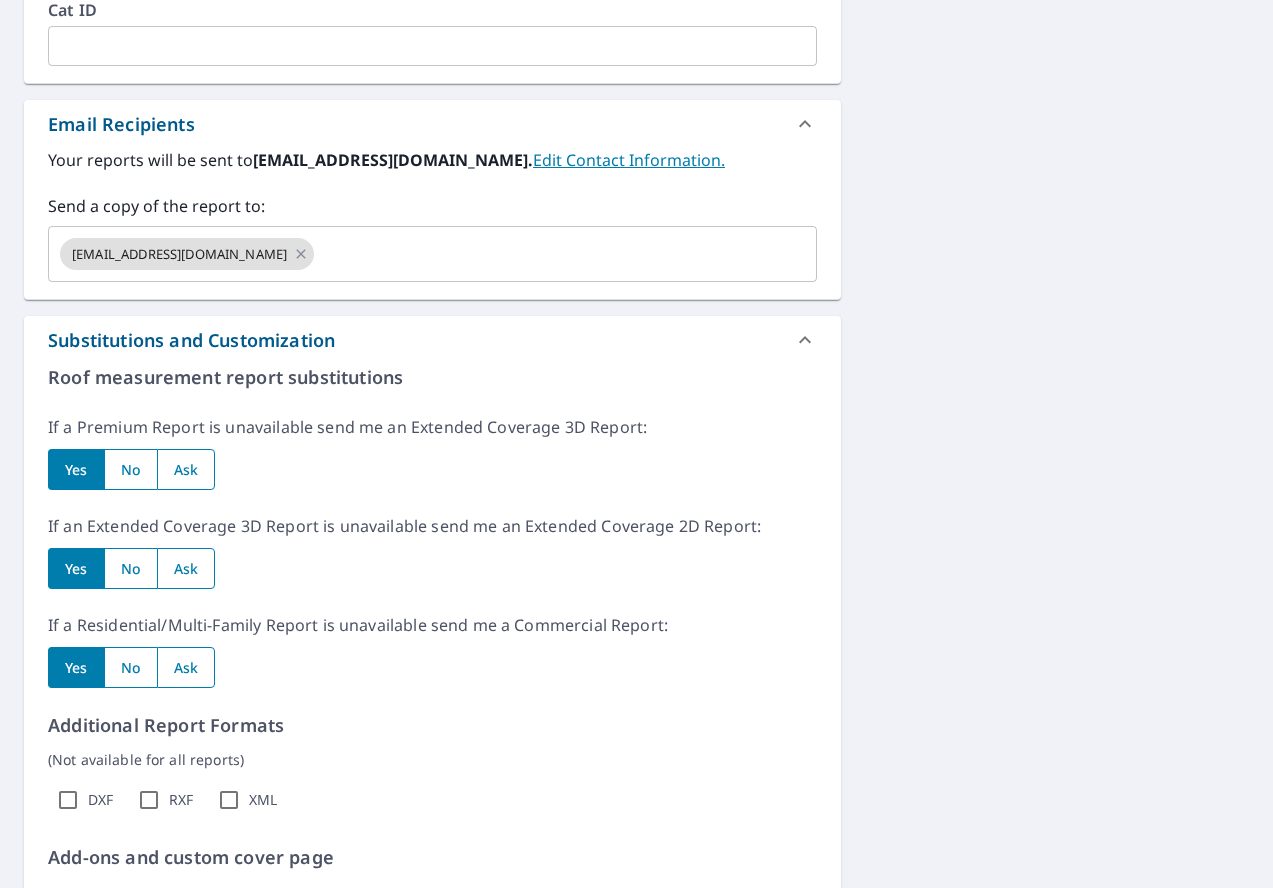 click at bounding box center (186, 667) 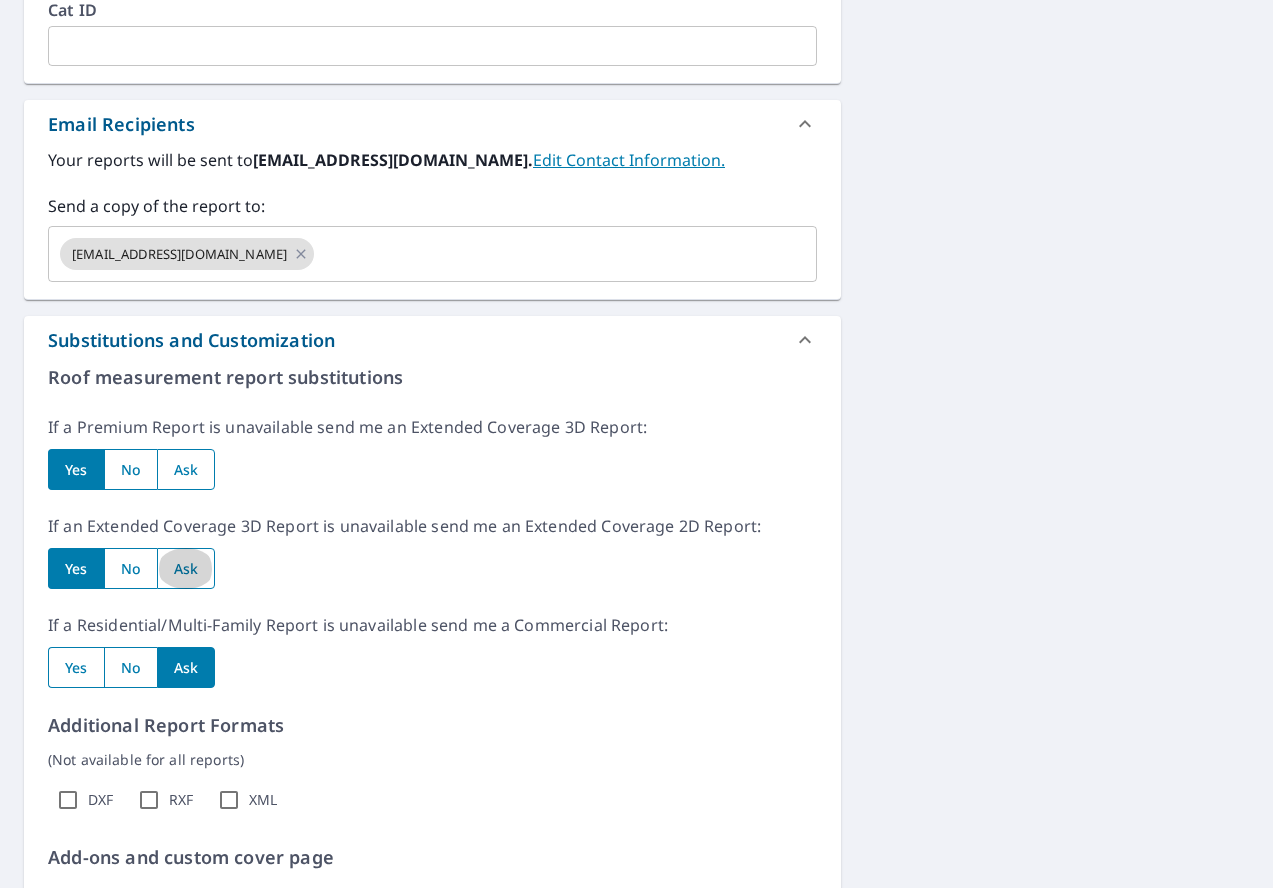 click at bounding box center (186, 568) 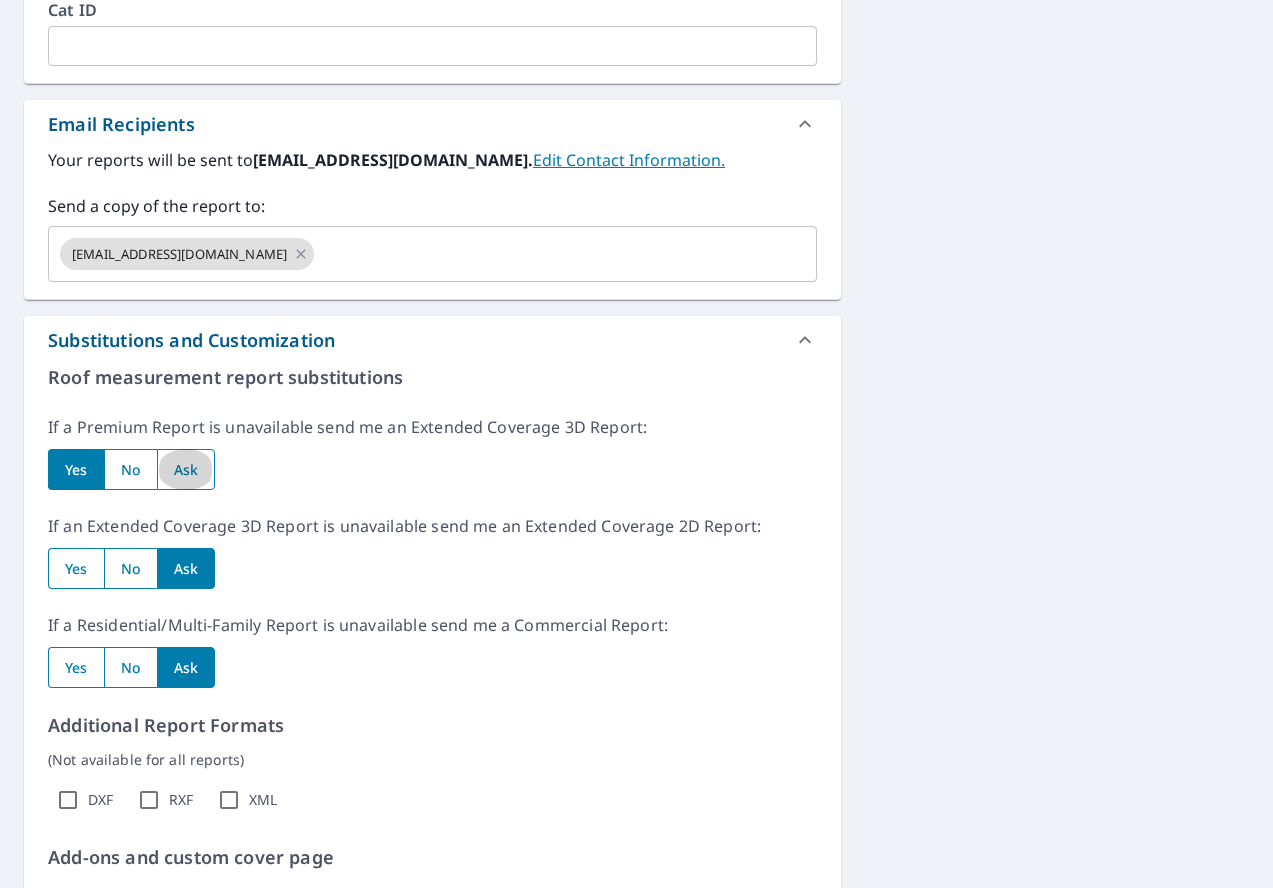 click at bounding box center [186, 469] 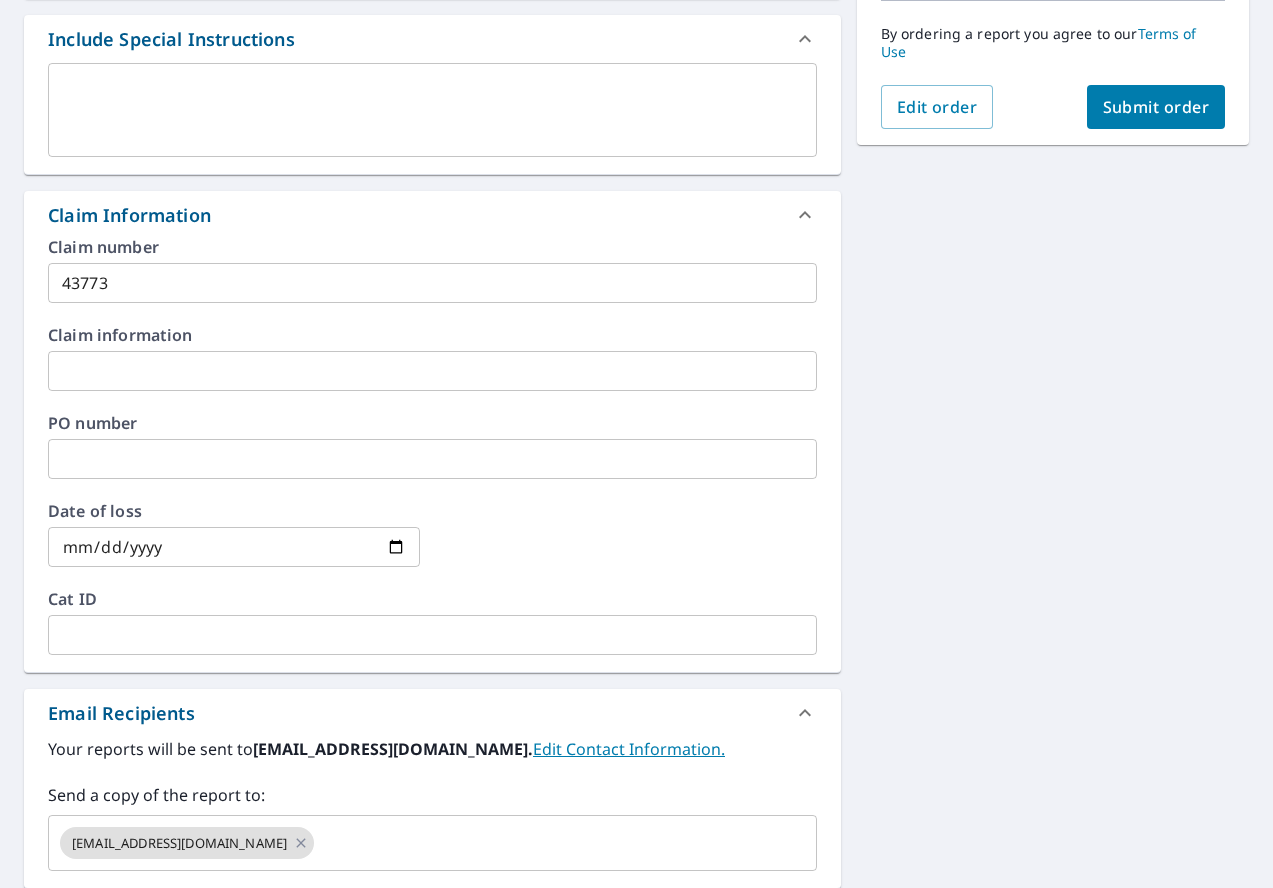 scroll, scrollTop: 135, scrollLeft: 0, axis: vertical 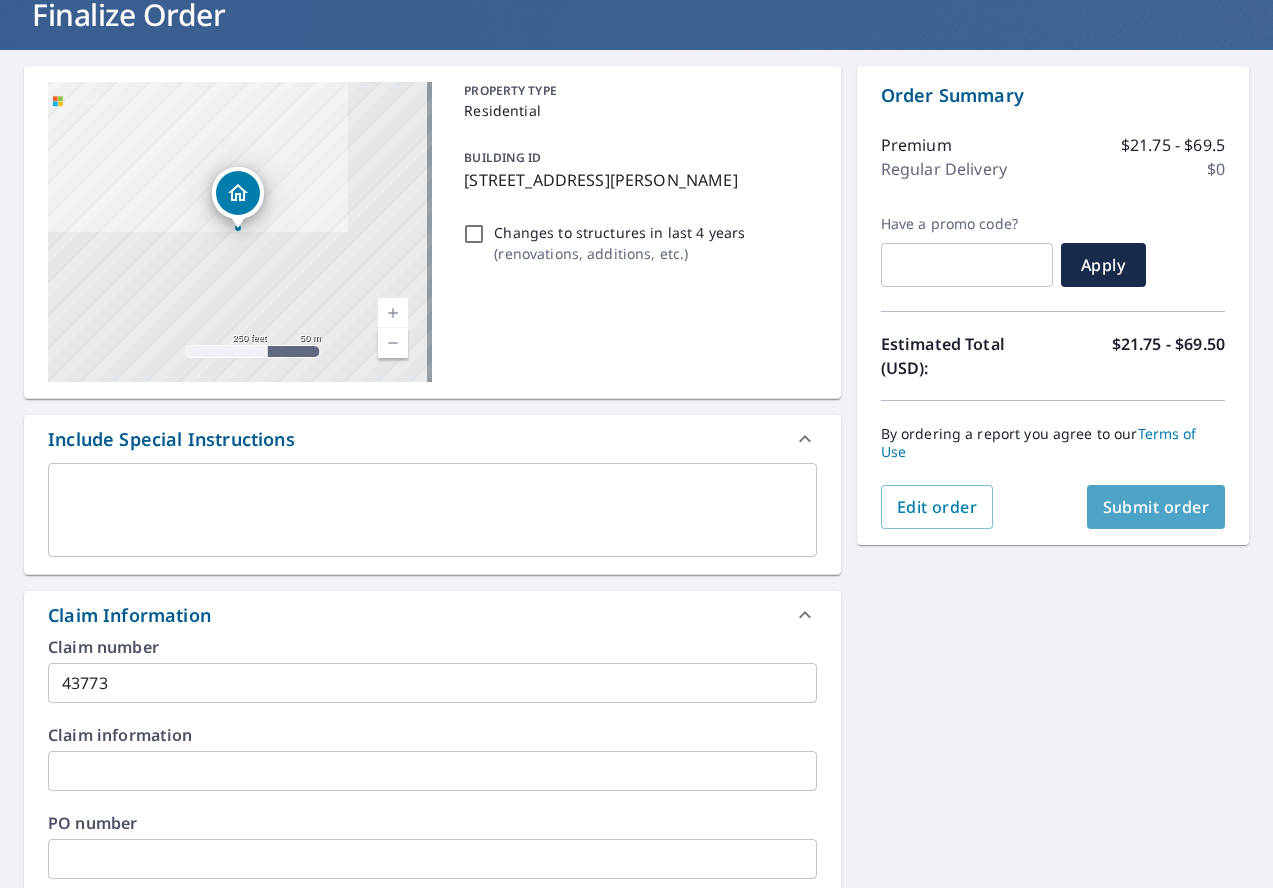 click on "Submit order" at bounding box center (1156, 507) 